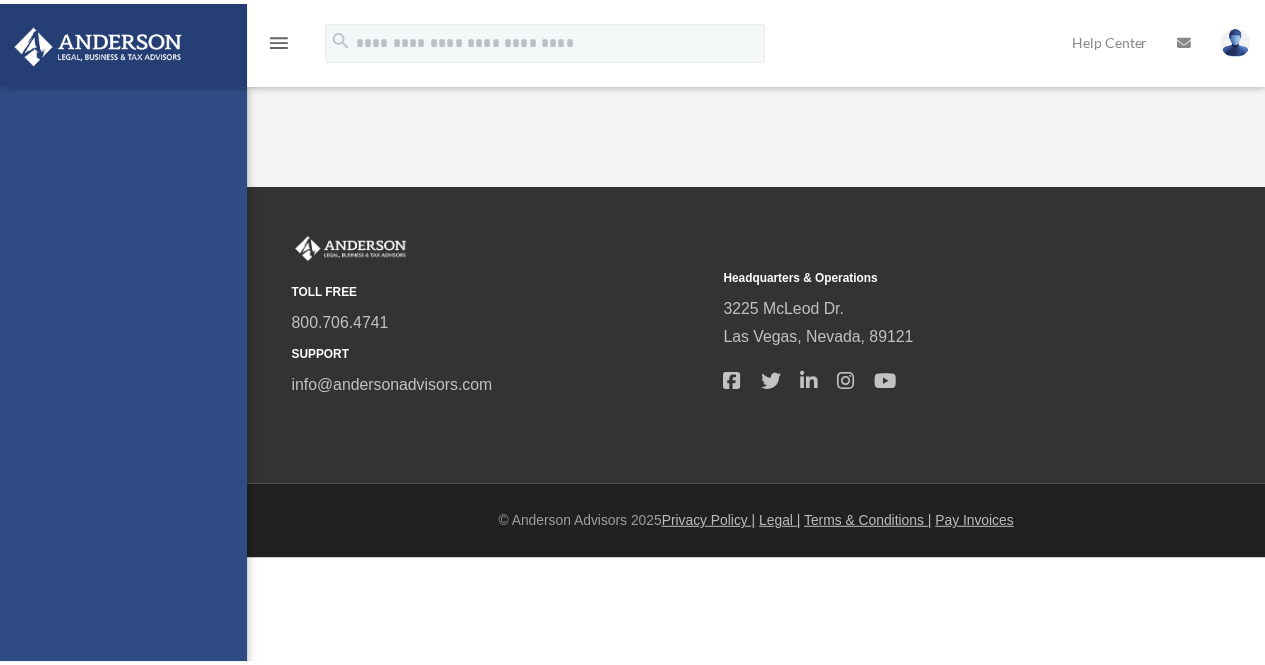 scroll, scrollTop: 0, scrollLeft: 0, axis: both 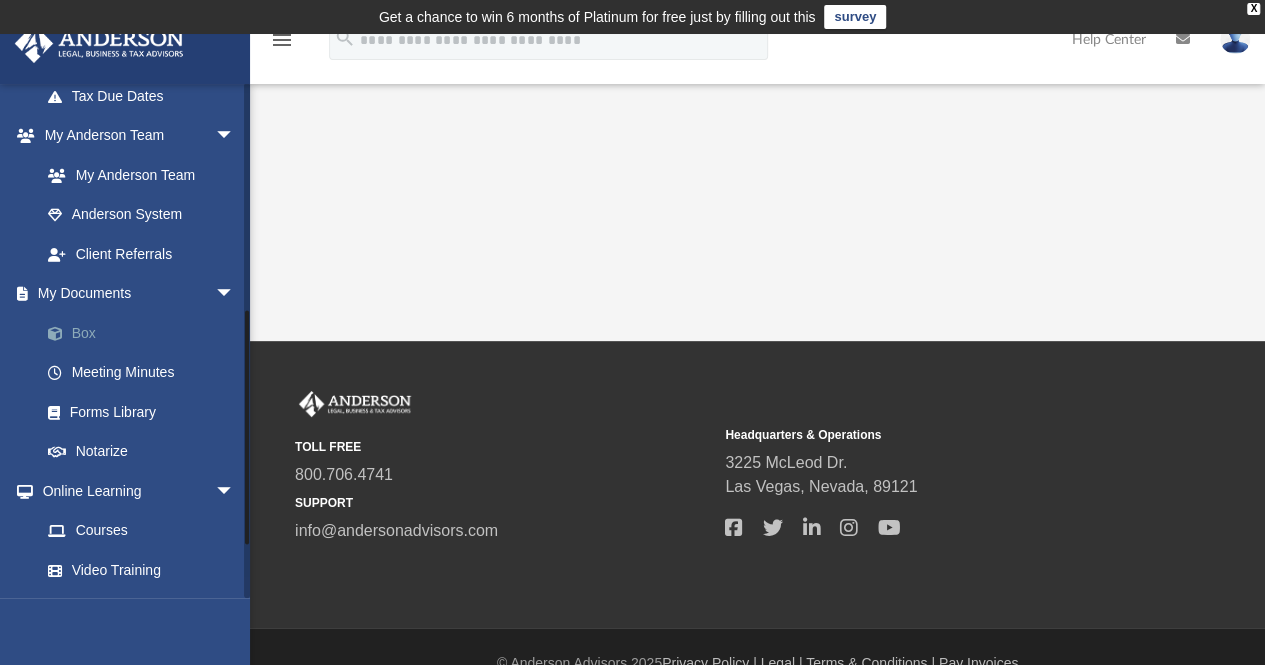 click on "Box" at bounding box center [146, 333] 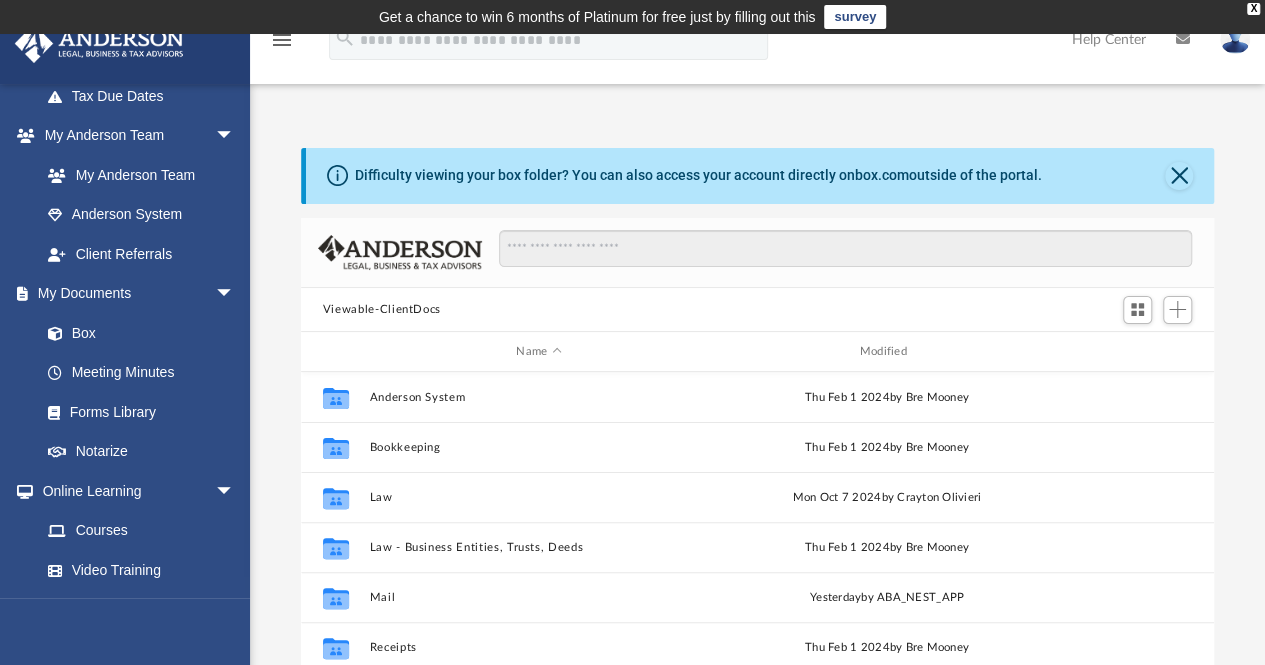 scroll, scrollTop: 82, scrollLeft: 0, axis: vertical 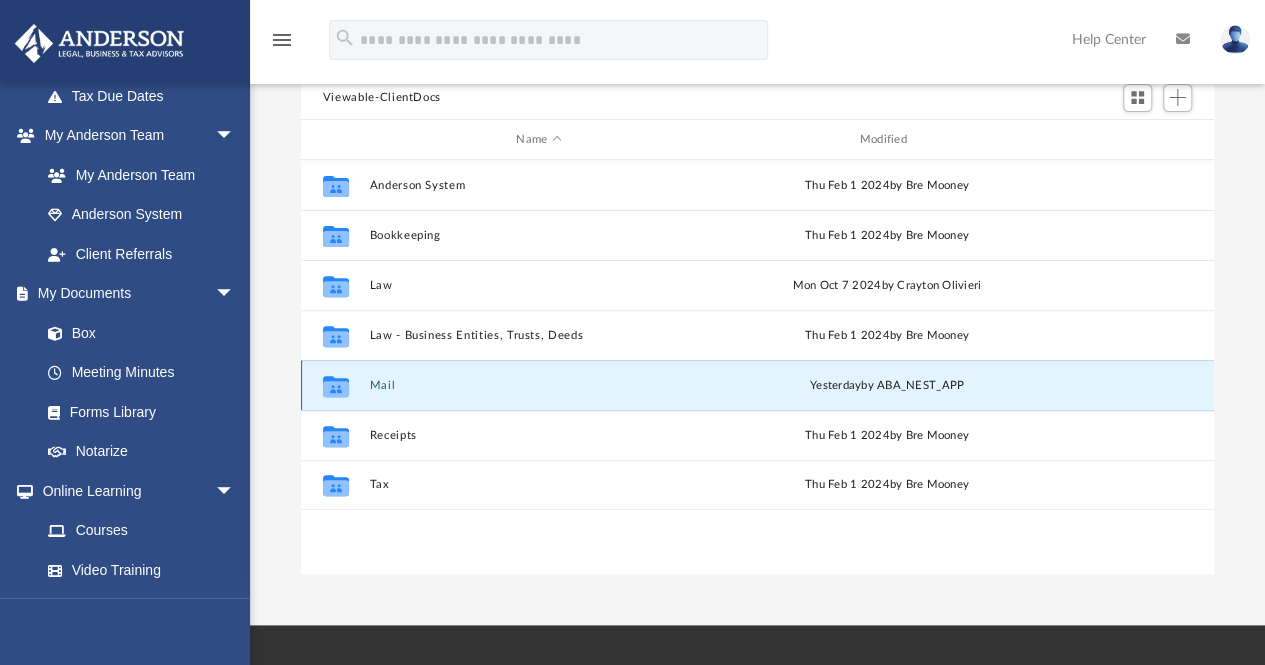 click on "Mail" at bounding box center [538, 385] 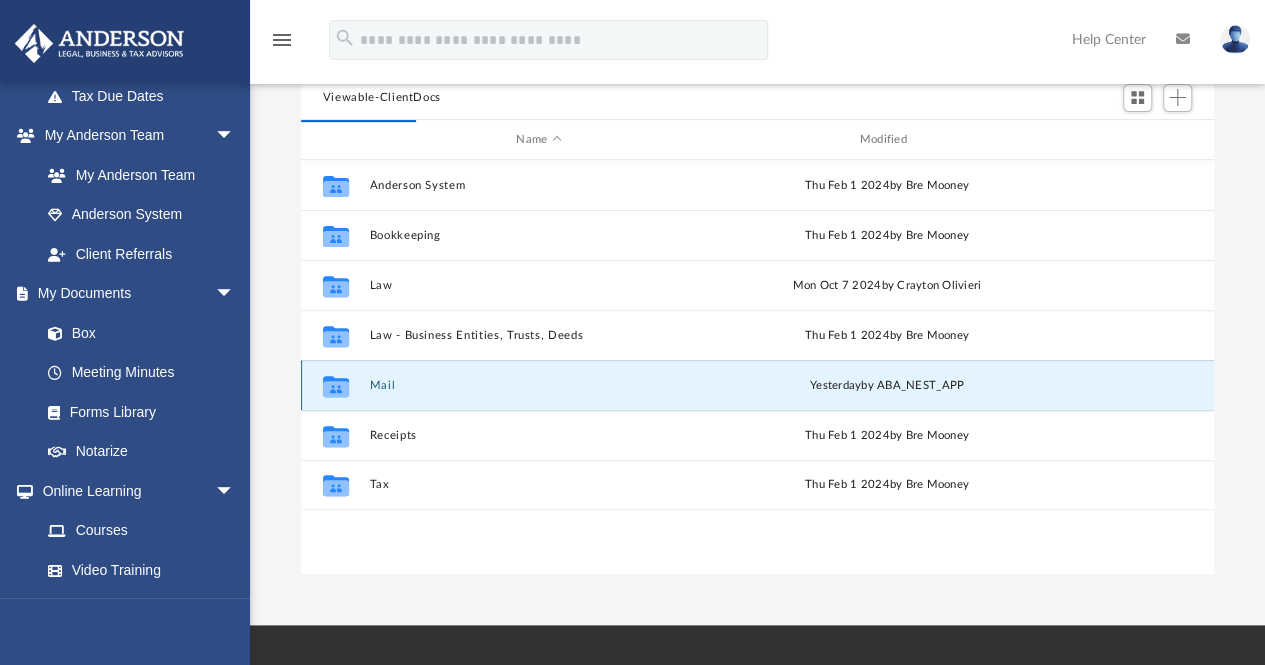 click on "Collaborated Folder" at bounding box center [336, 386] 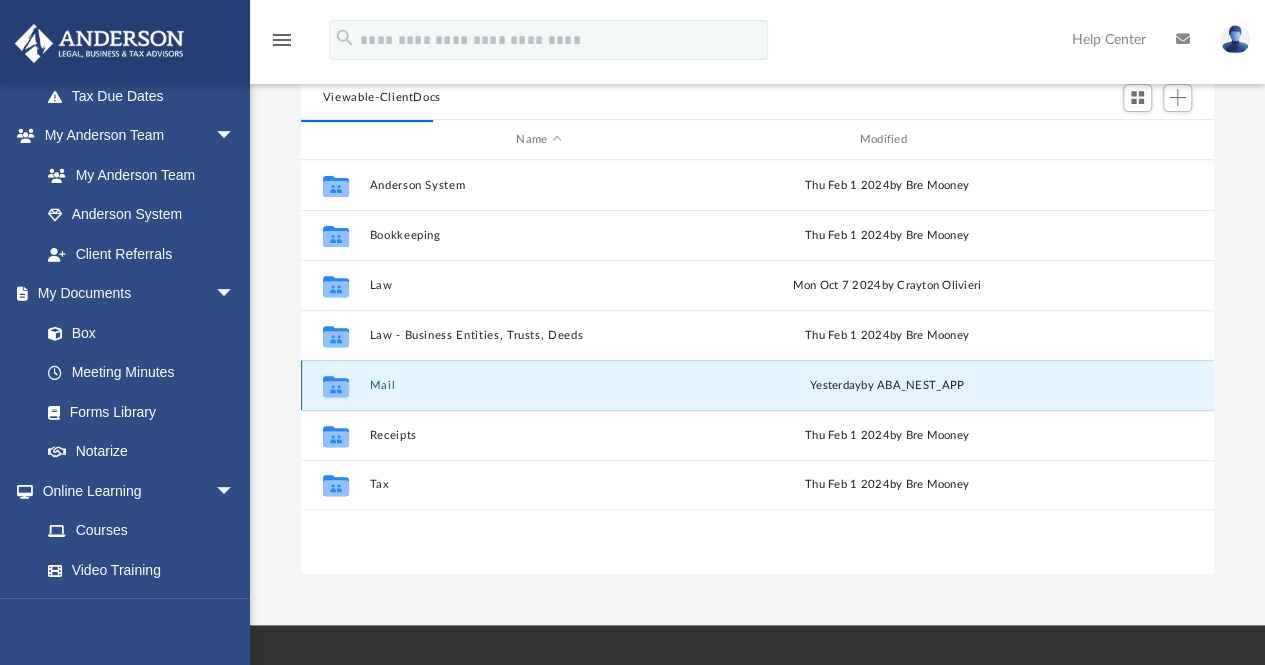 click on "Collaborated Folder Mail yesterday  by ABA_NEST_APP" at bounding box center (757, 385) 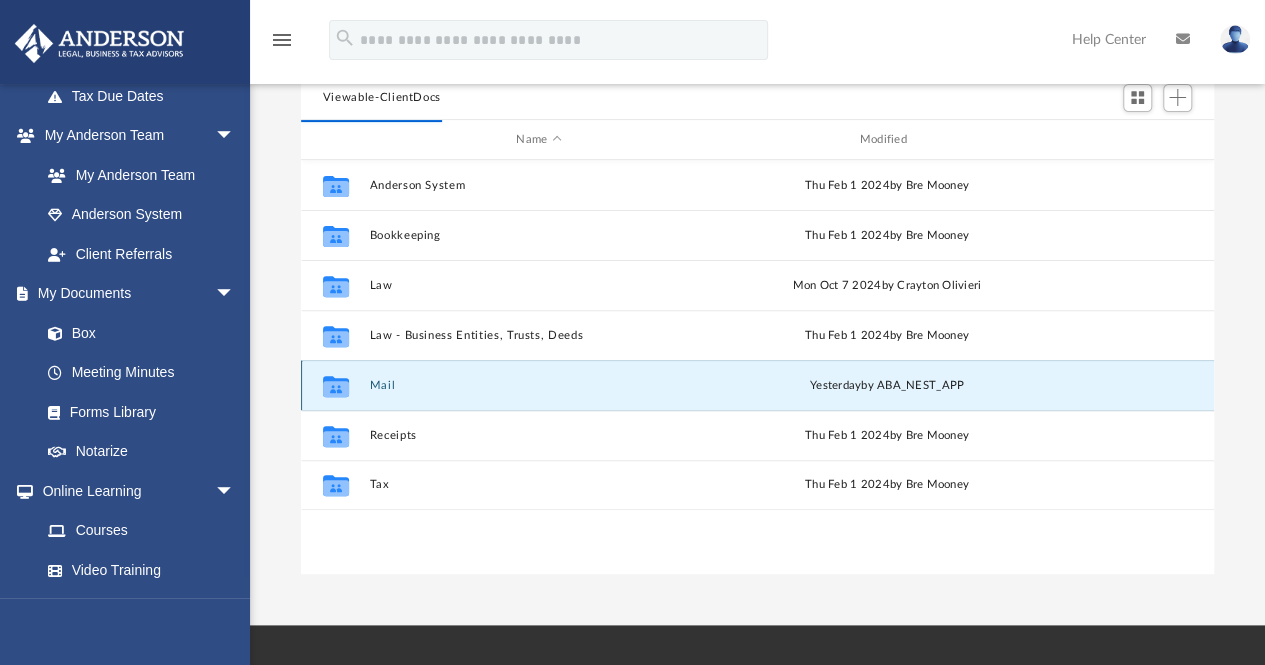 click on "Mail" at bounding box center (538, 385) 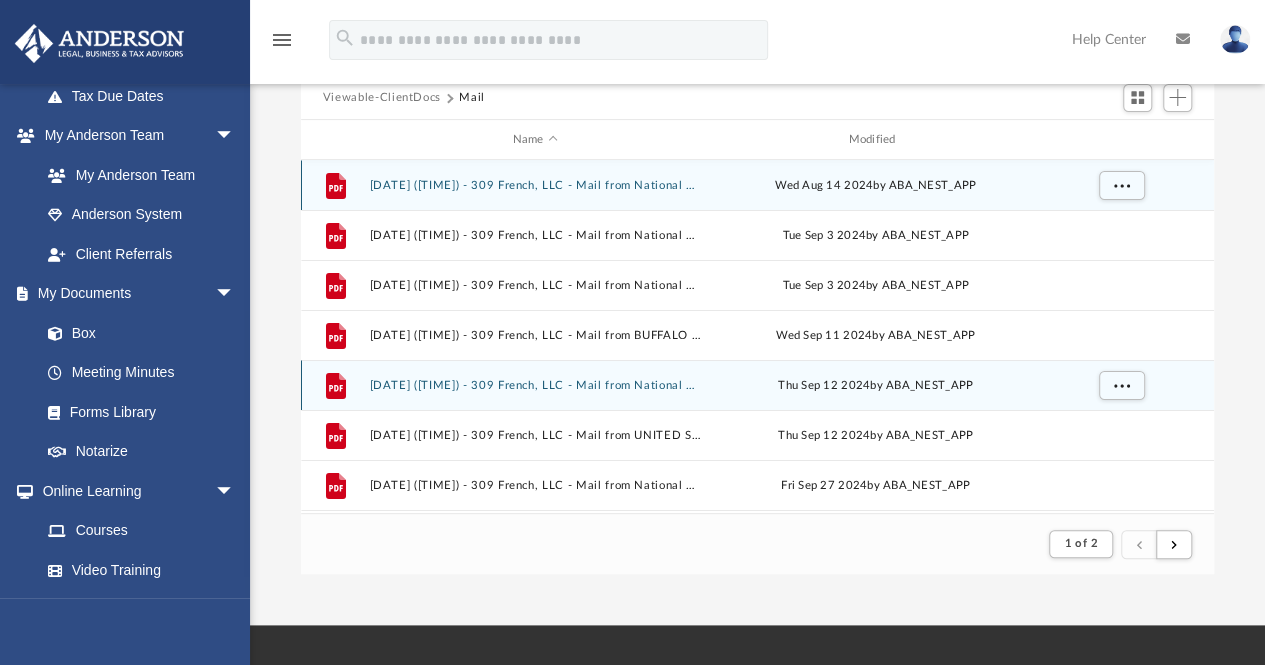 scroll, scrollTop: 378, scrollLeft: 898, axis: both 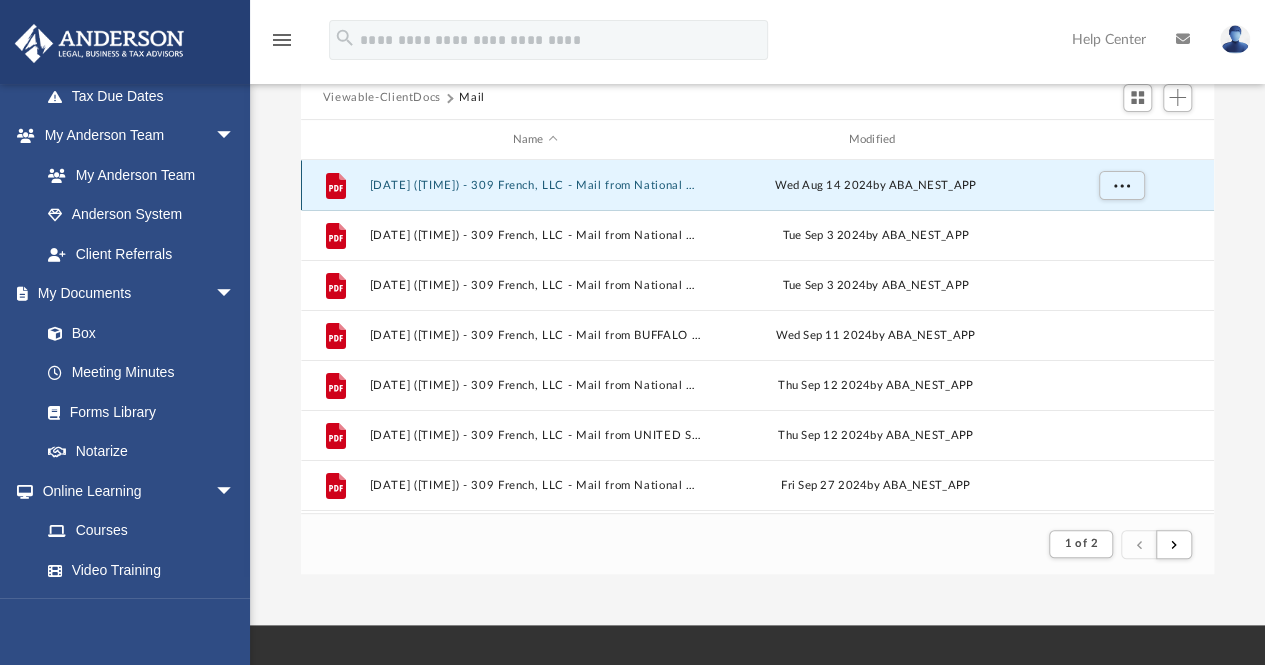 click on "[DATE] ([TIME]) - [ORGANIZATION] - Mail from [ORGANIZATION].pdf" at bounding box center [535, 185] 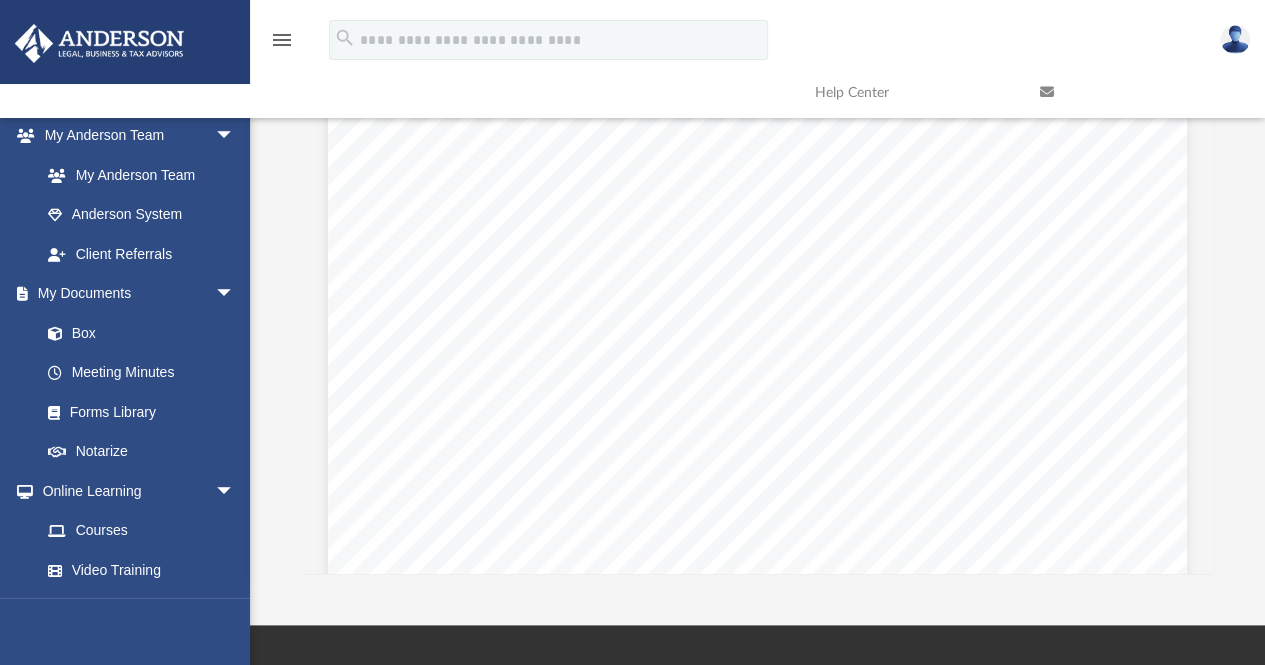 scroll, scrollTop: 1505, scrollLeft: 0, axis: vertical 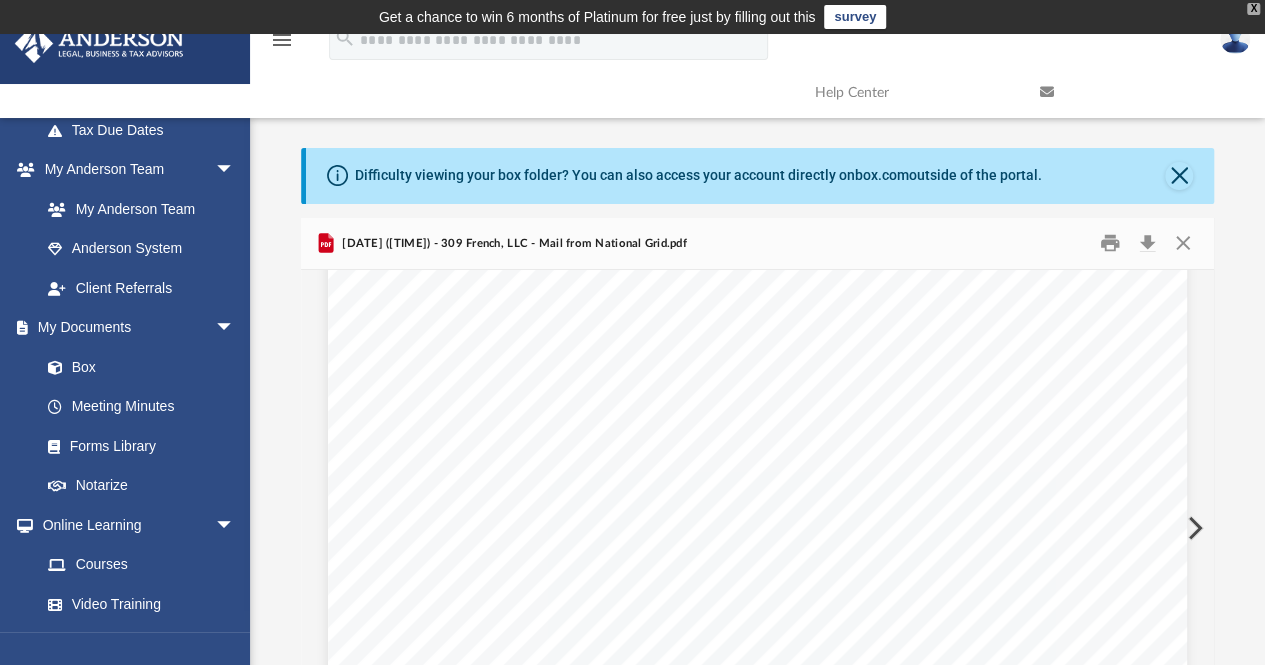 click on "X" at bounding box center (1253, 9) 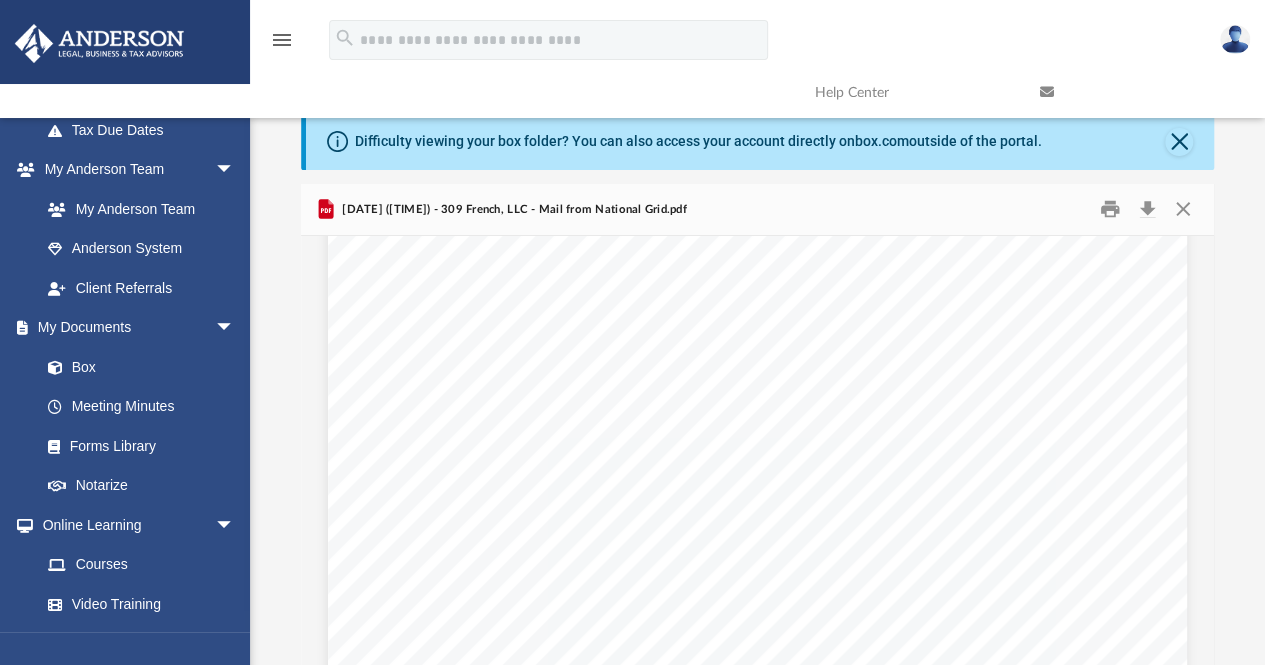 click at bounding box center [1137, 92] 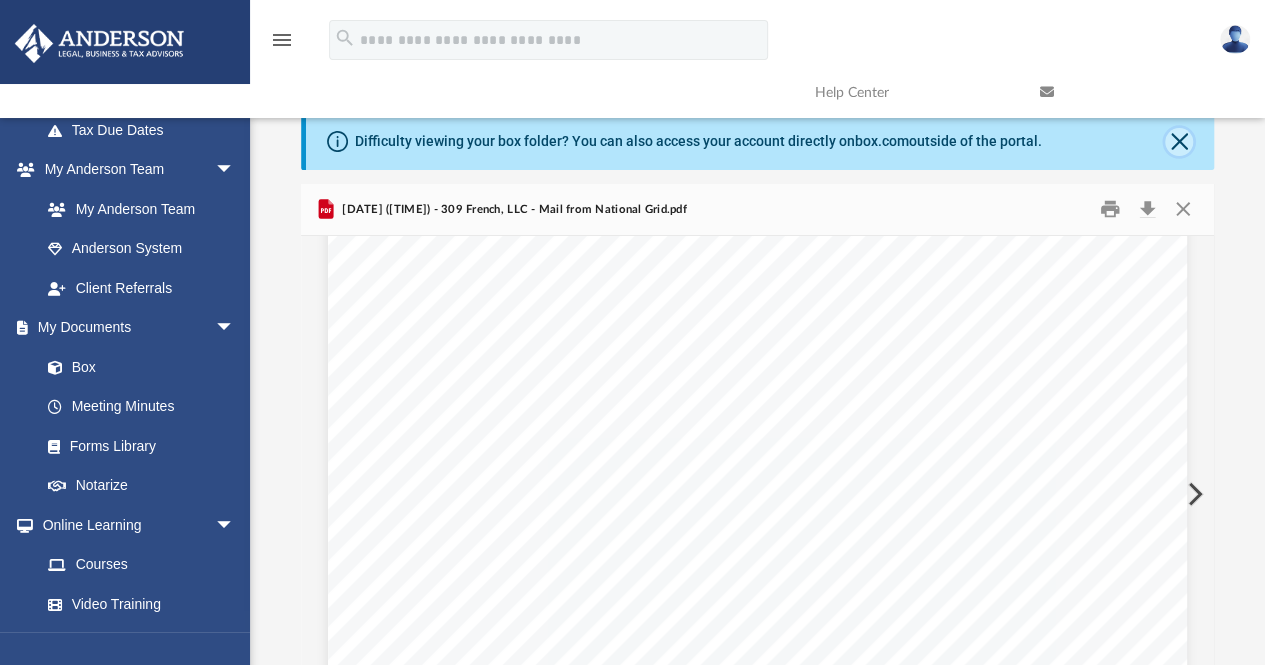 click 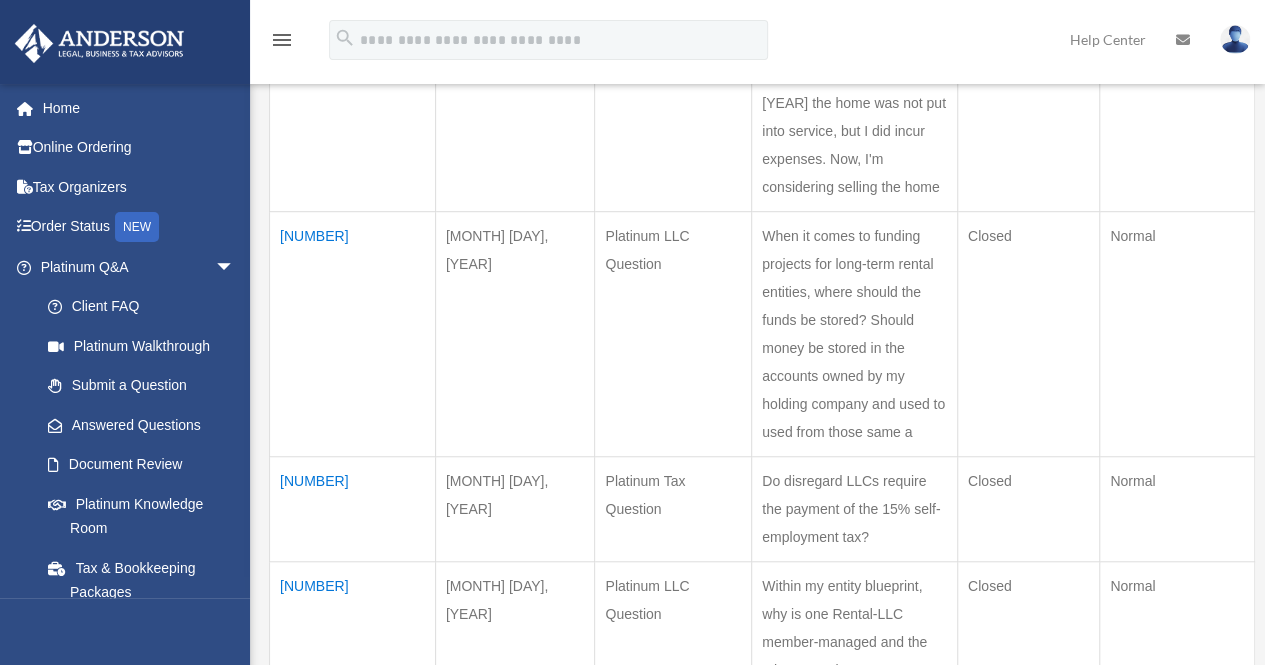 scroll, scrollTop: 0, scrollLeft: 0, axis: both 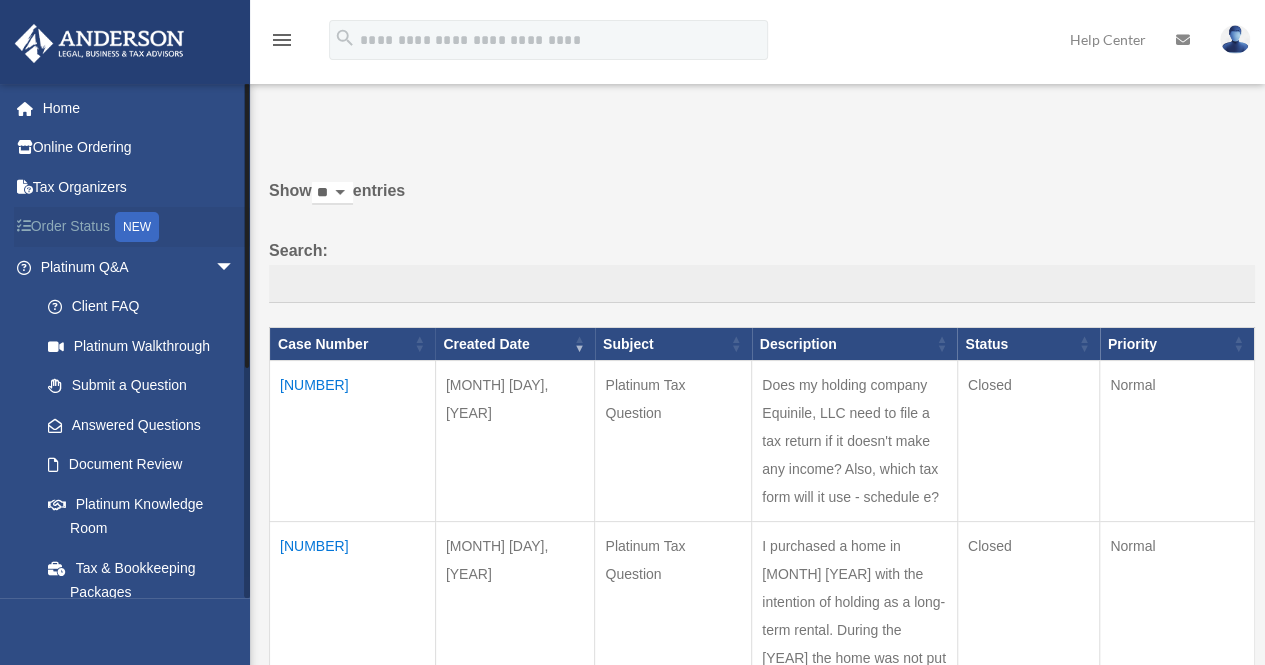 click on "Order Status  NEW" at bounding box center (139, 227) 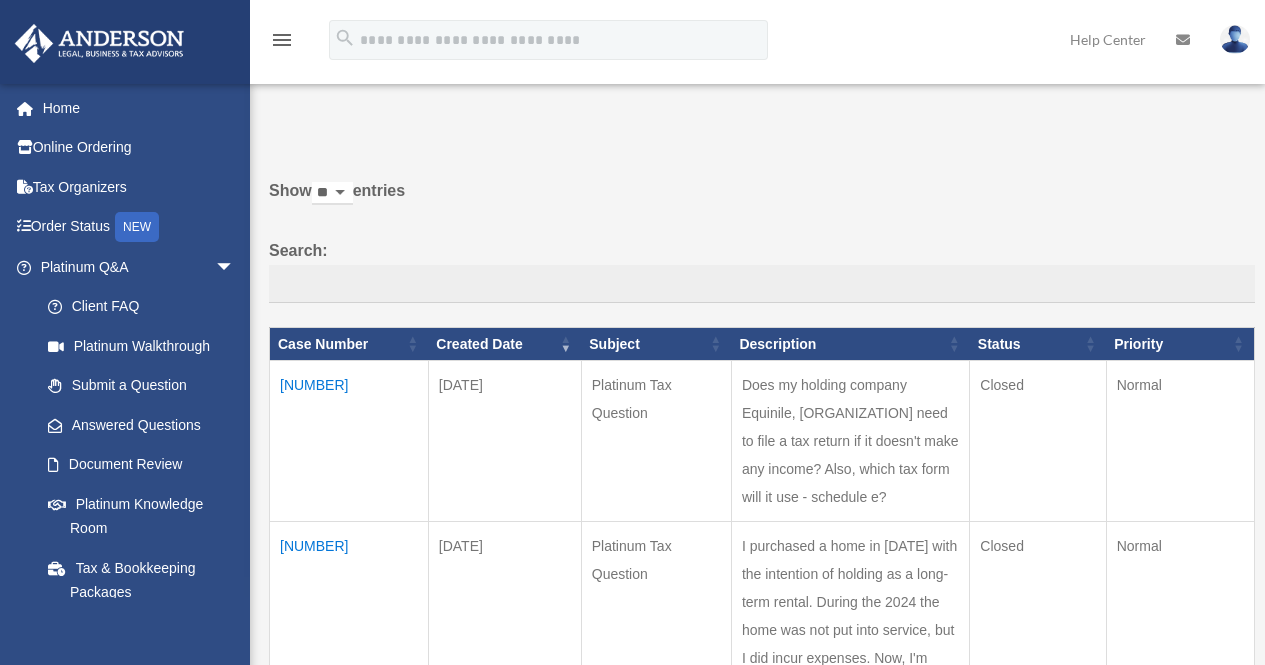 scroll, scrollTop: 0, scrollLeft: 0, axis: both 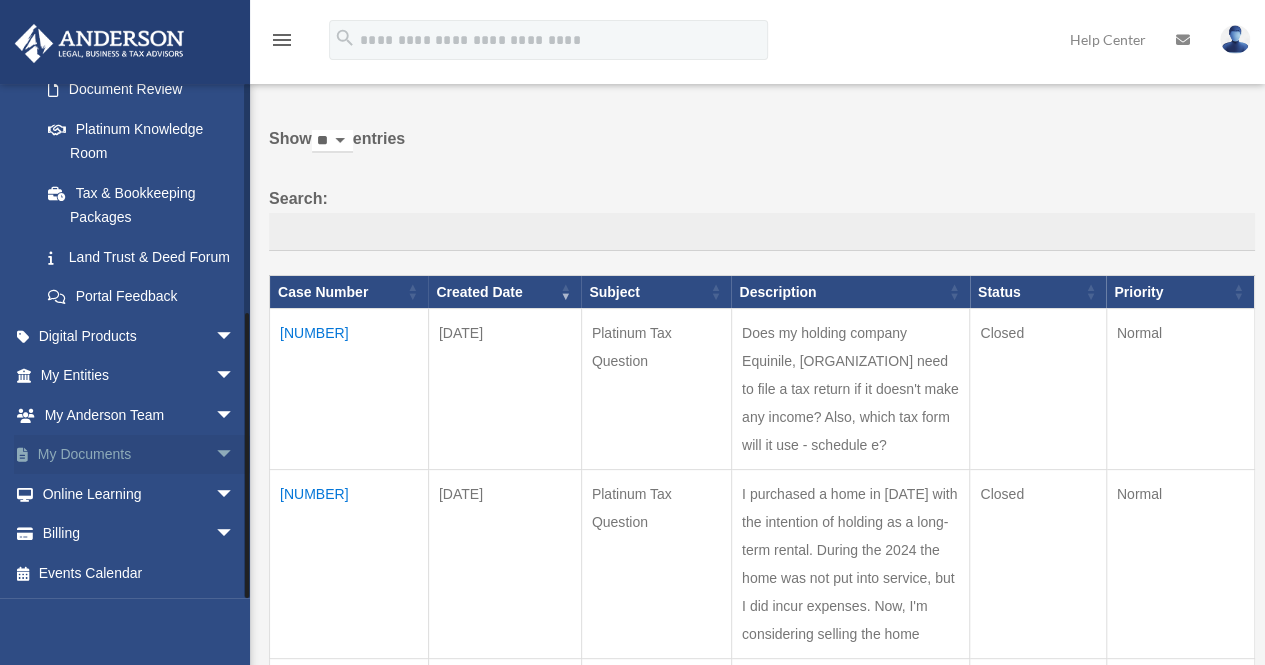 click on "My Documents arrow_drop_down" at bounding box center (139, 455) 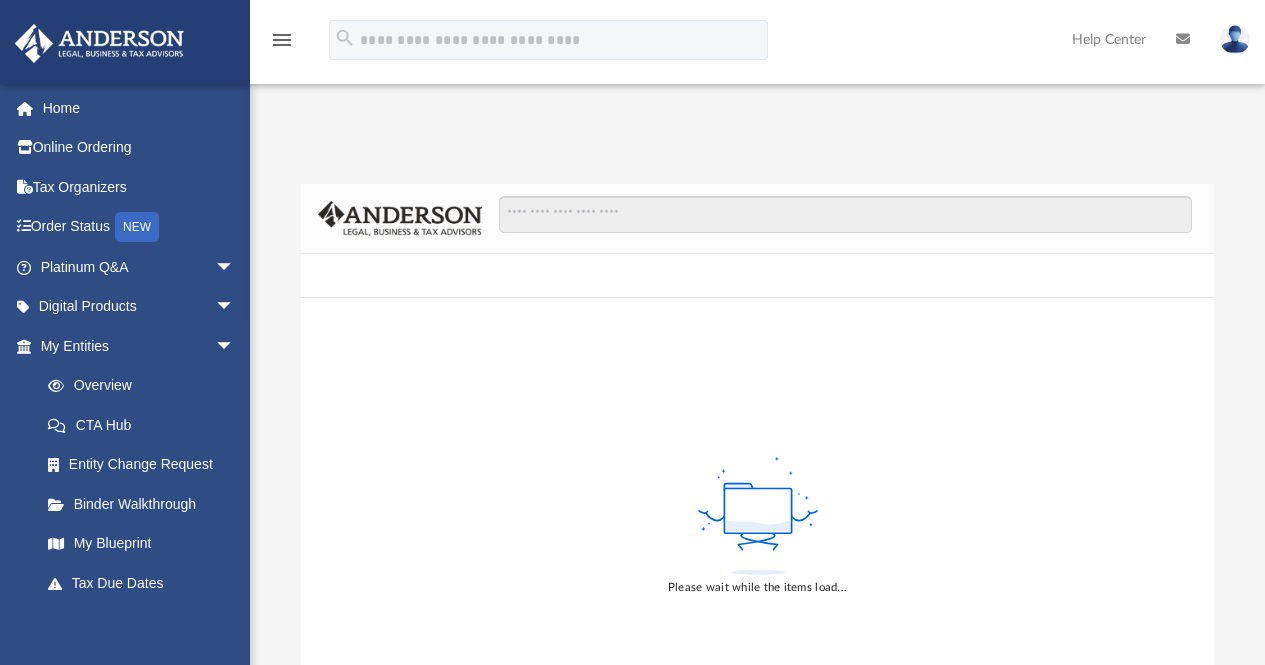 scroll, scrollTop: 82, scrollLeft: 0, axis: vertical 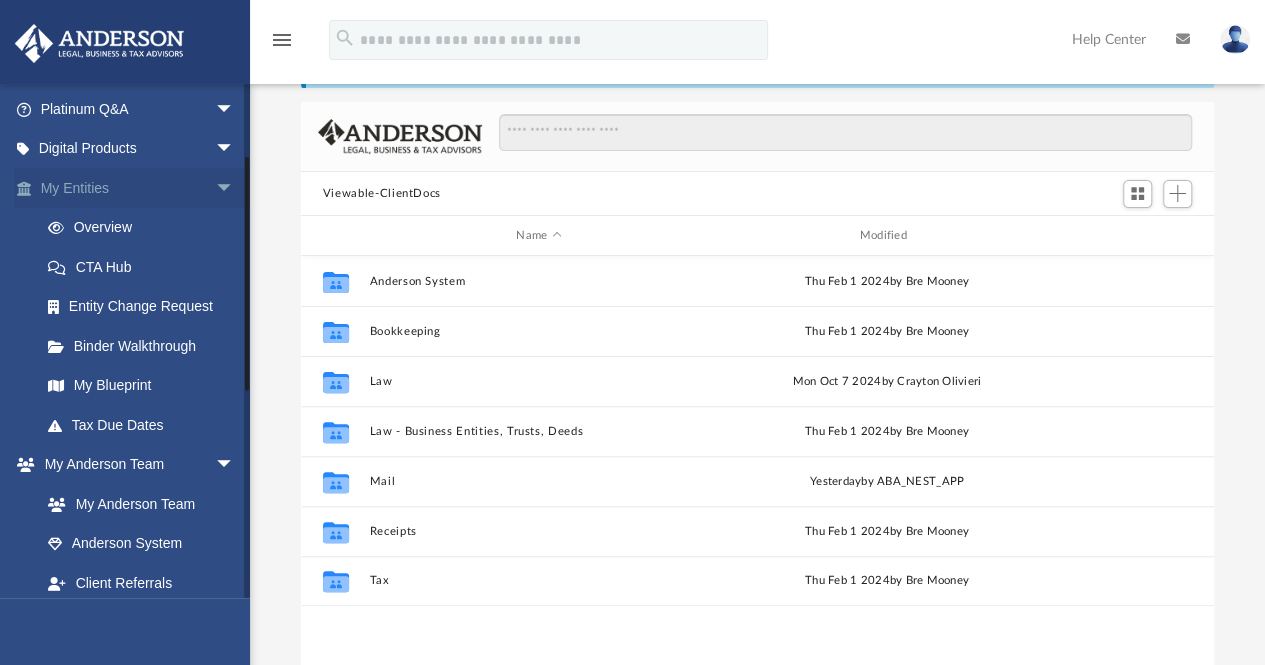 click on "arrow_drop_down" at bounding box center [235, 188] 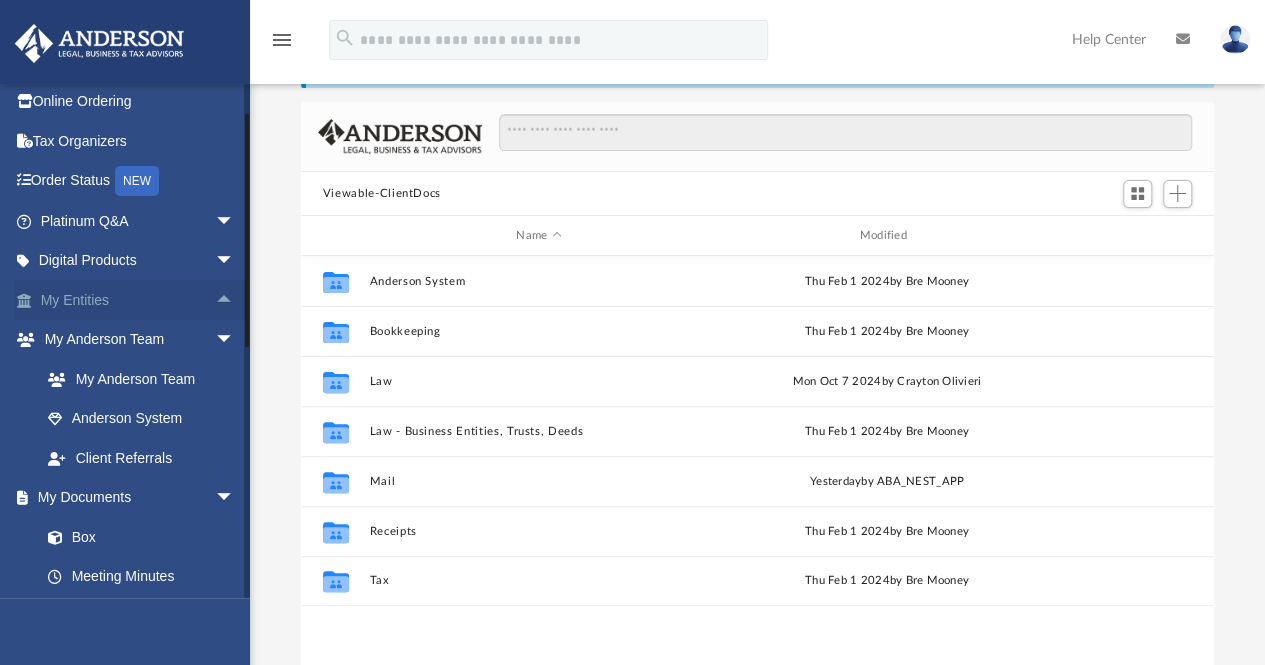scroll, scrollTop: 30, scrollLeft: 0, axis: vertical 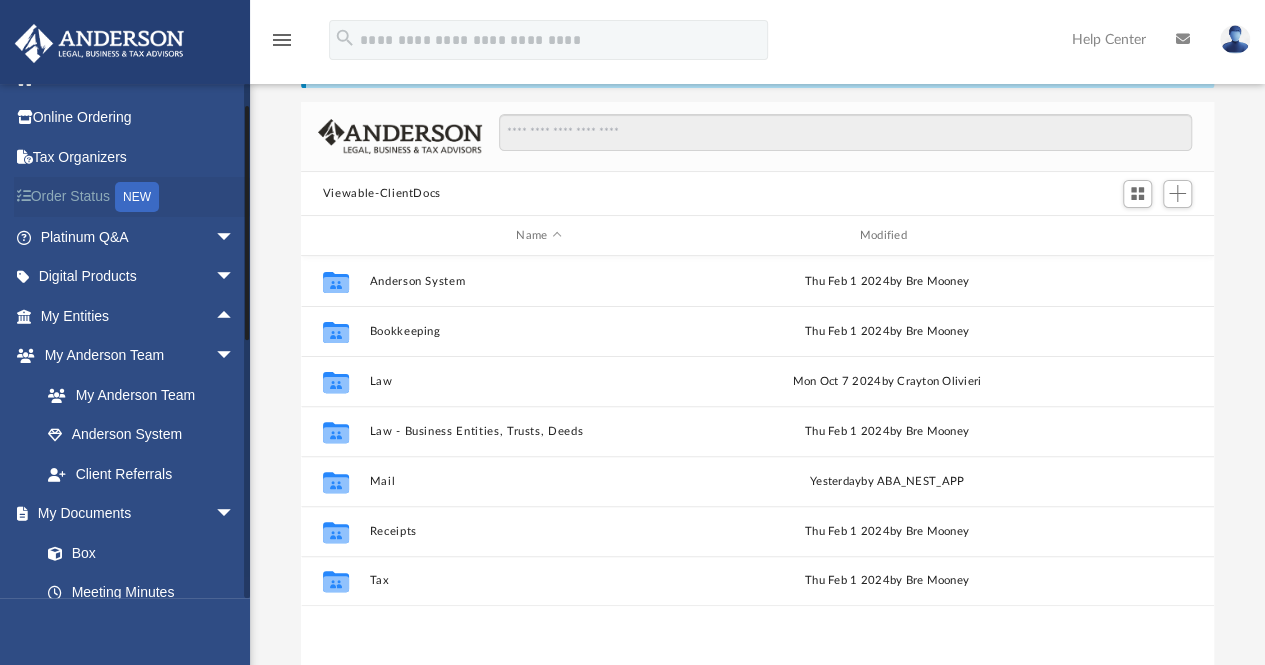 click on "Order Status  NEW" at bounding box center [139, 197] 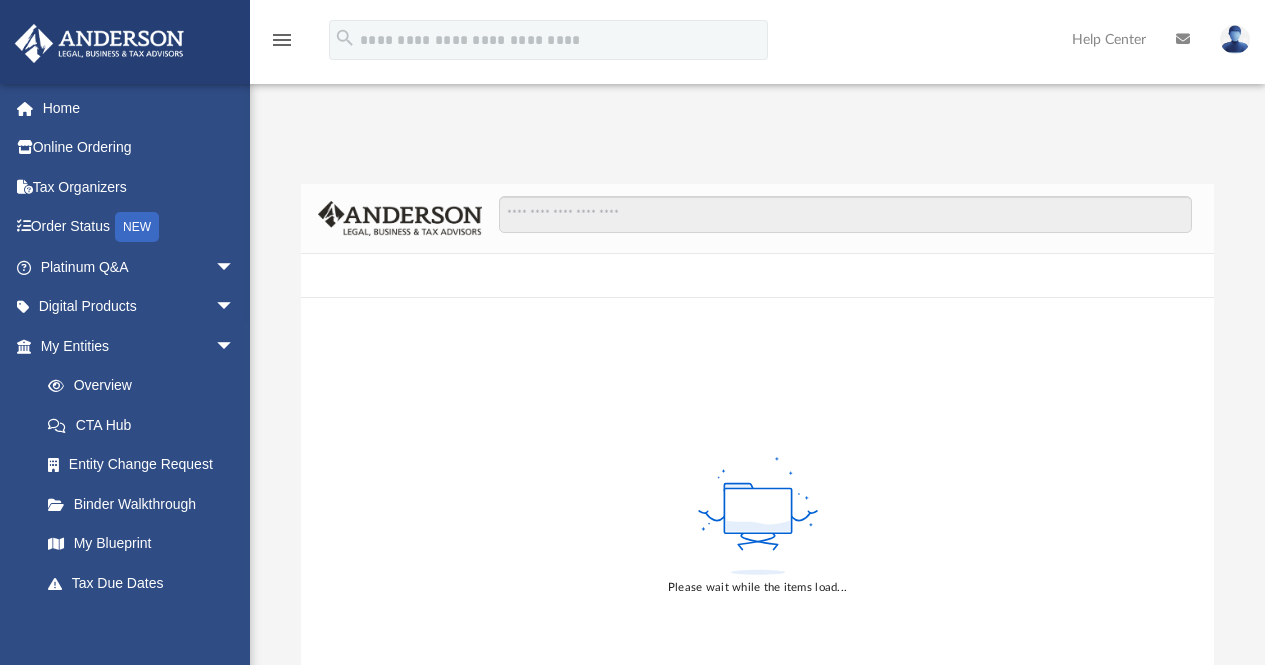 scroll, scrollTop: 79, scrollLeft: 0, axis: vertical 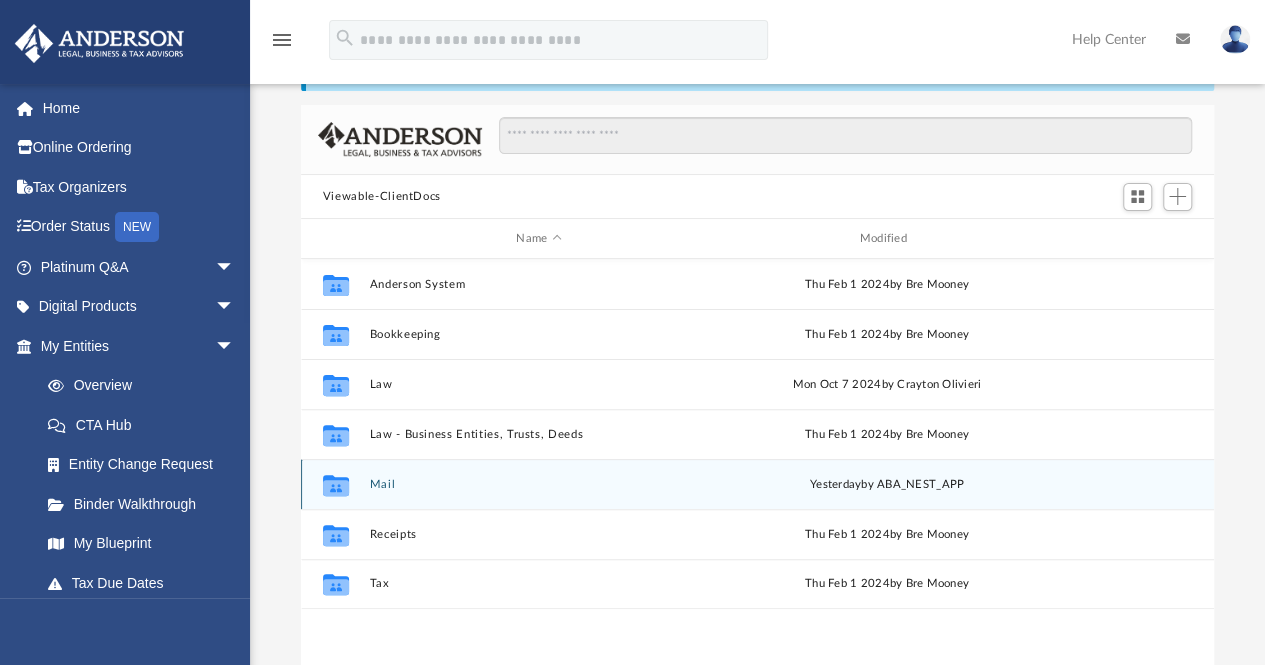 click on "Collaborated Folder Mail yesterday  by ABA_NEST_APP" at bounding box center [757, 484] 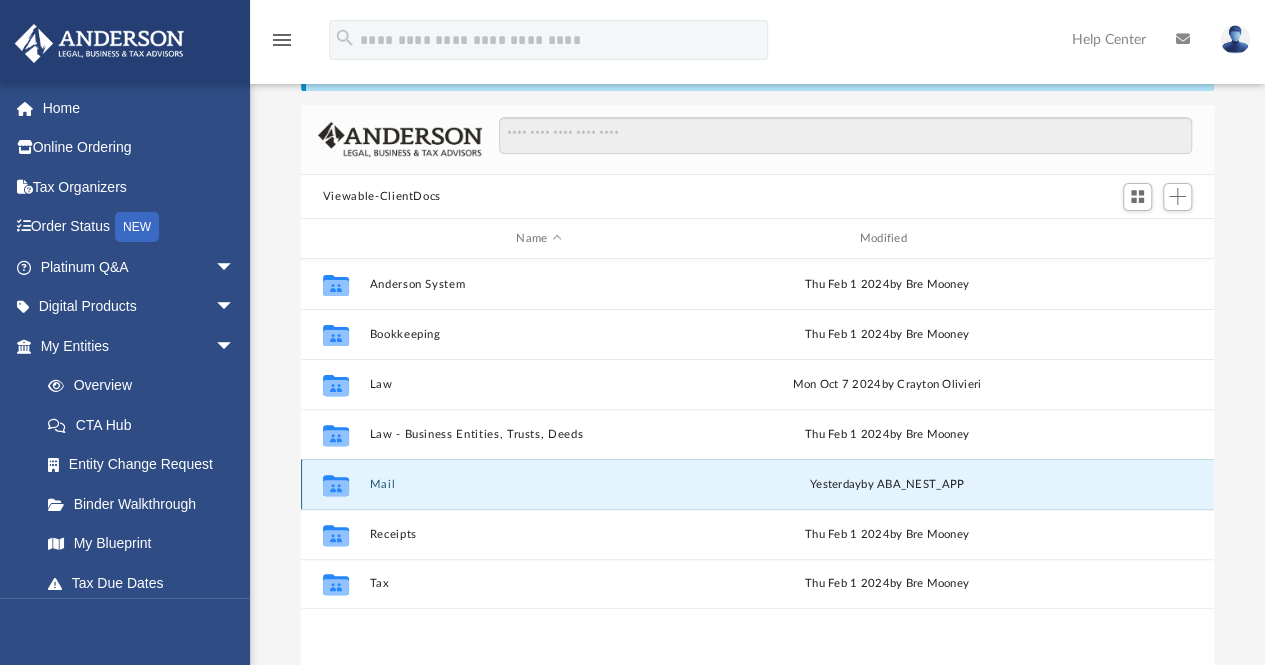 click on "Mail" at bounding box center [538, 484] 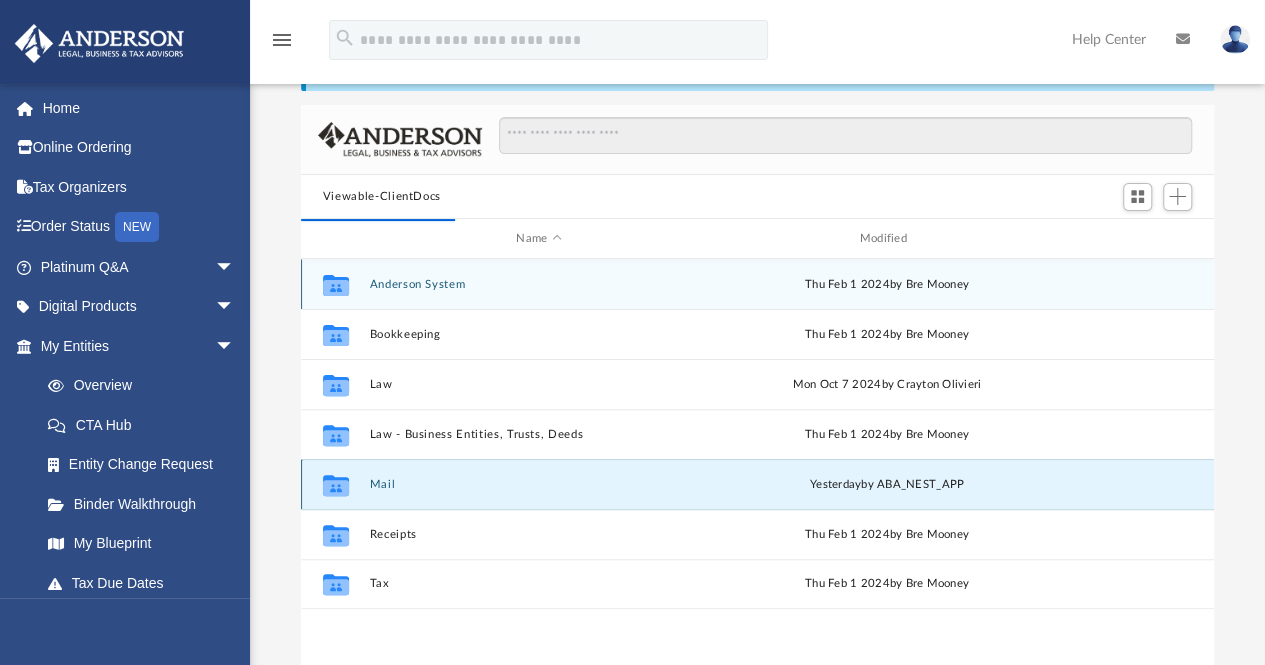 scroll, scrollTop: 378, scrollLeft: 898, axis: both 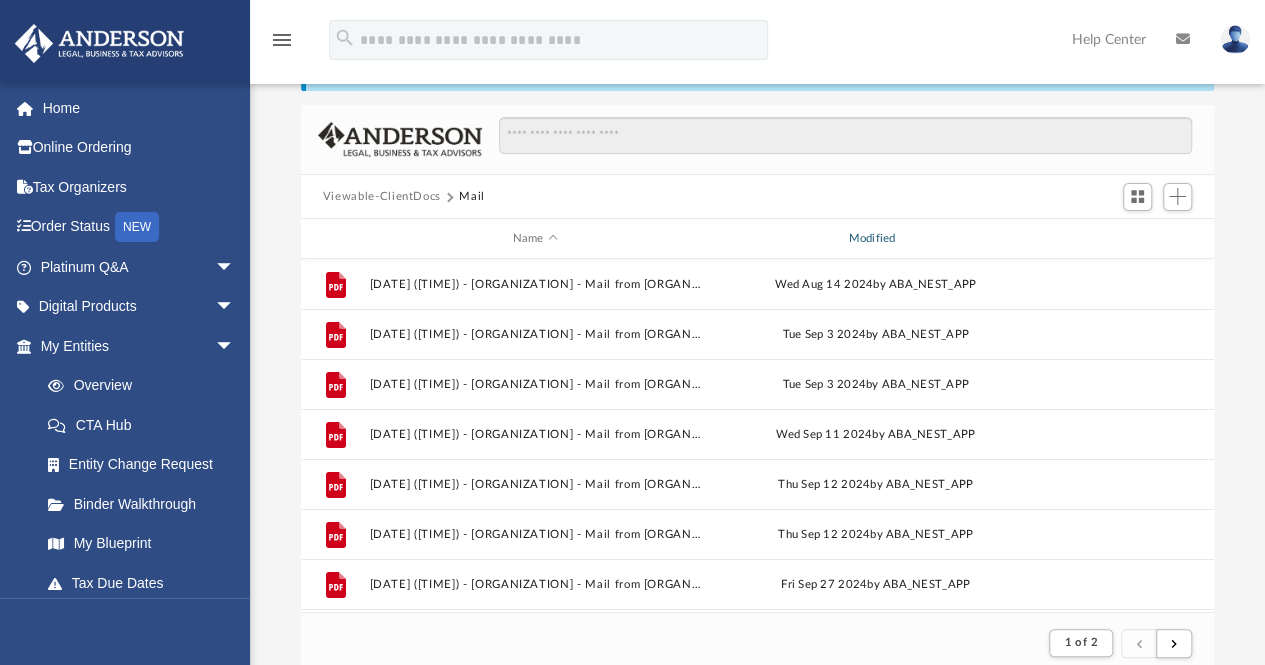 click on "Modified" at bounding box center [875, 239] 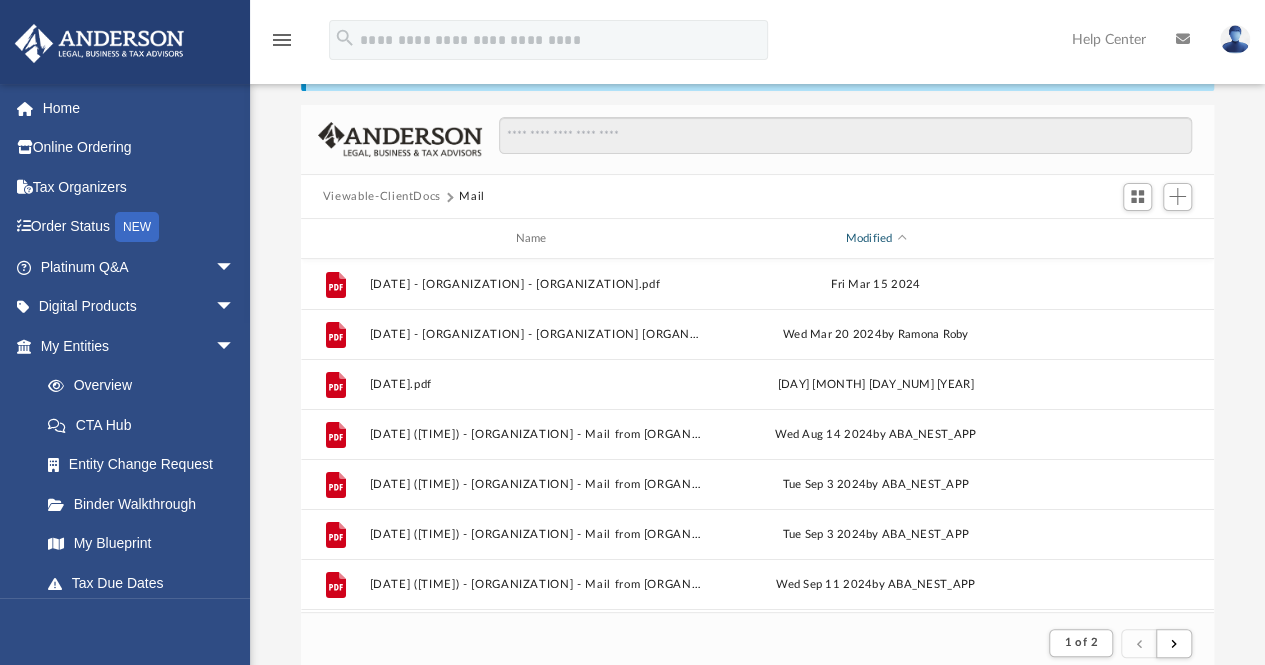 click at bounding box center (902, 239) 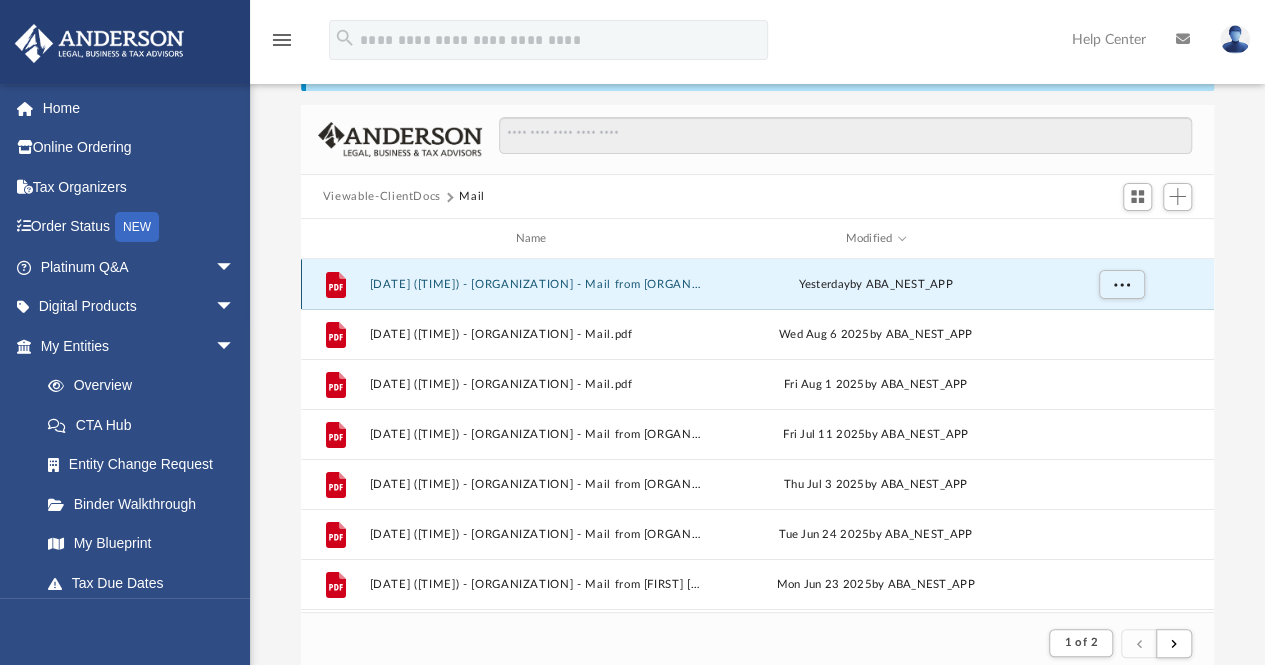 click on "[DATE] ([TIME]) - [ORGANIZATION] - Mail from [ORGANIZATION].pdf" at bounding box center [535, 284] 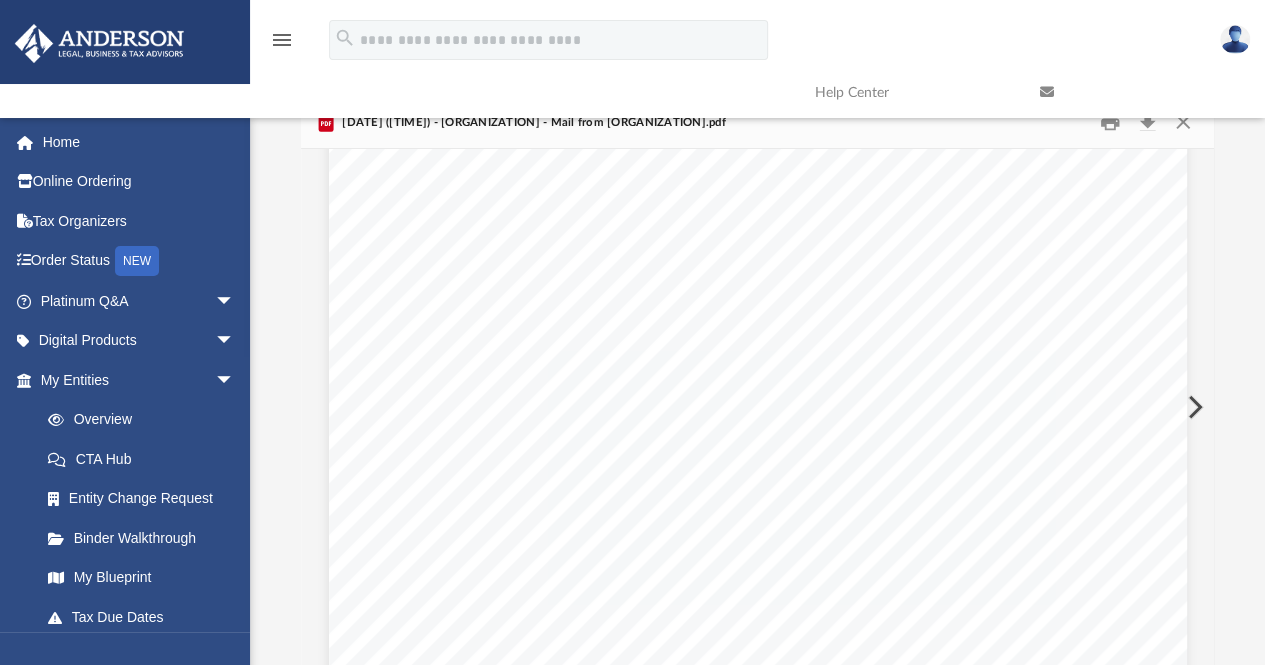 scroll, scrollTop: 0, scrollLeft: 0, axis: both 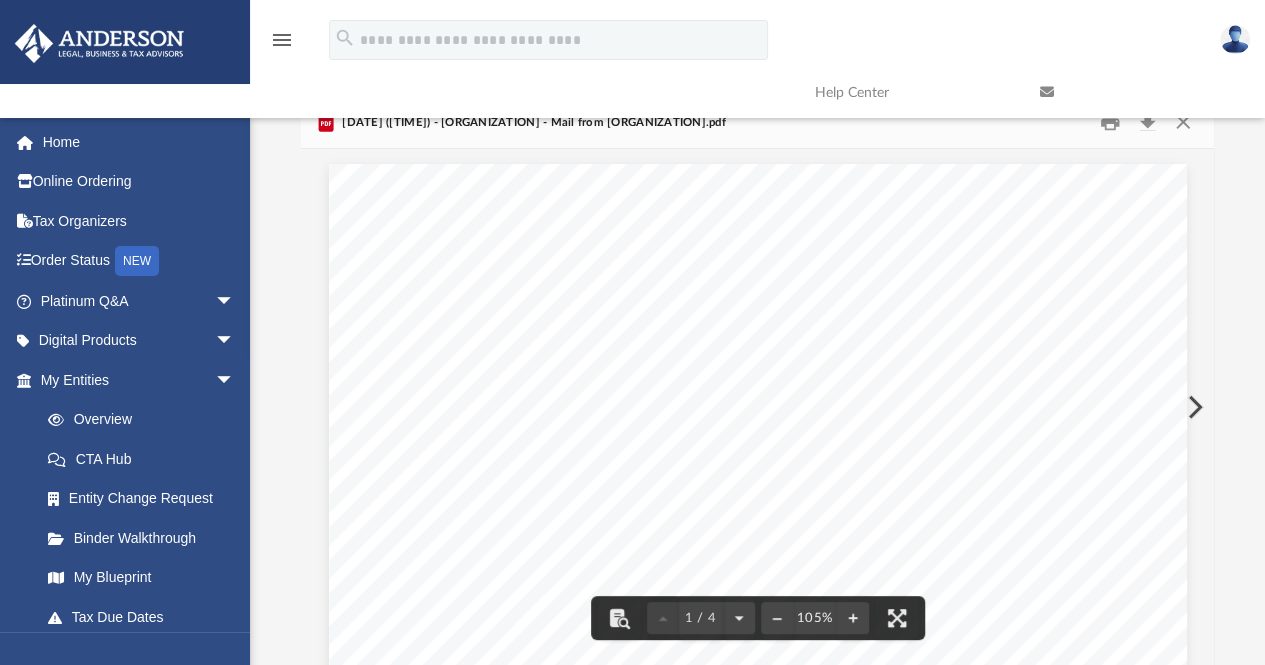 click at bounding box center (1137, 92) 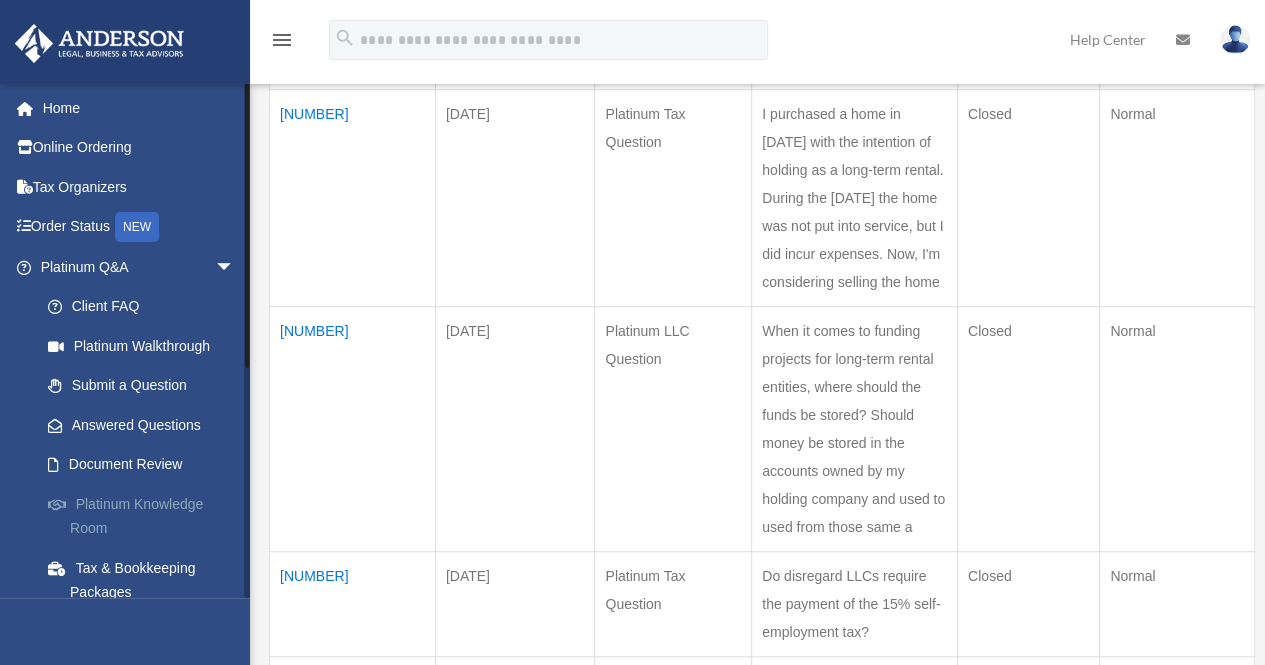 scroll, scrollTop: 441, scrollLeft: 0, axis: vertical 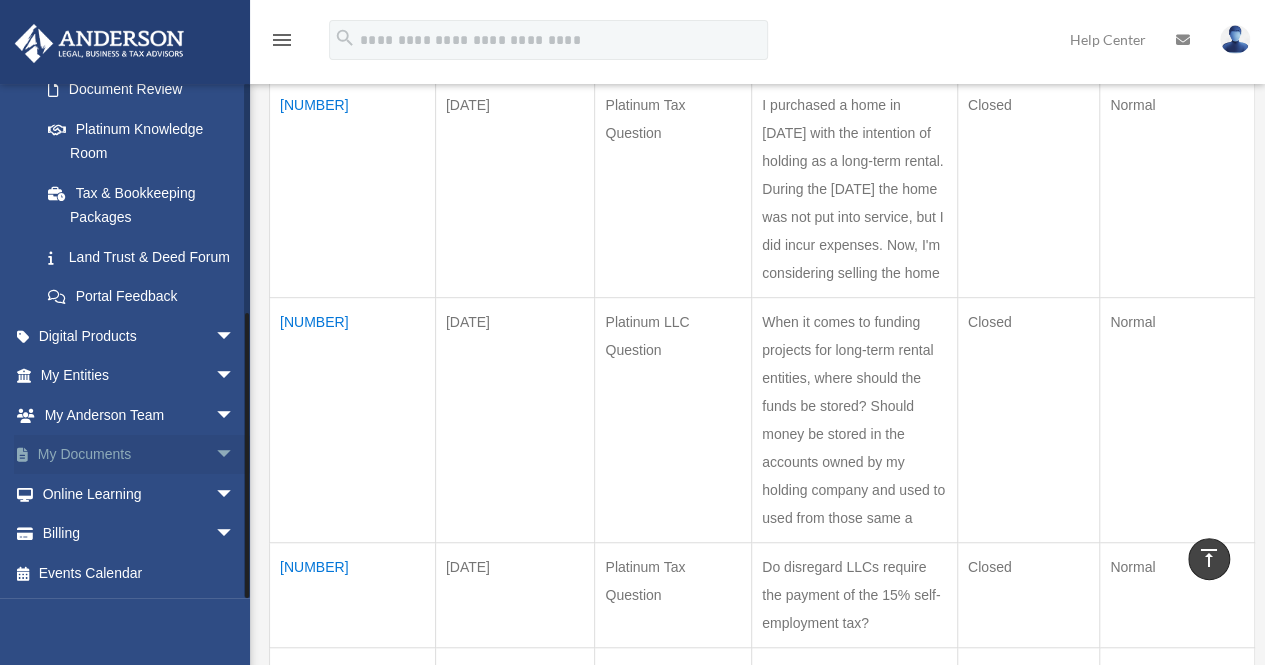 click on "arrow_drop_down" at bounding box center (235, 455) 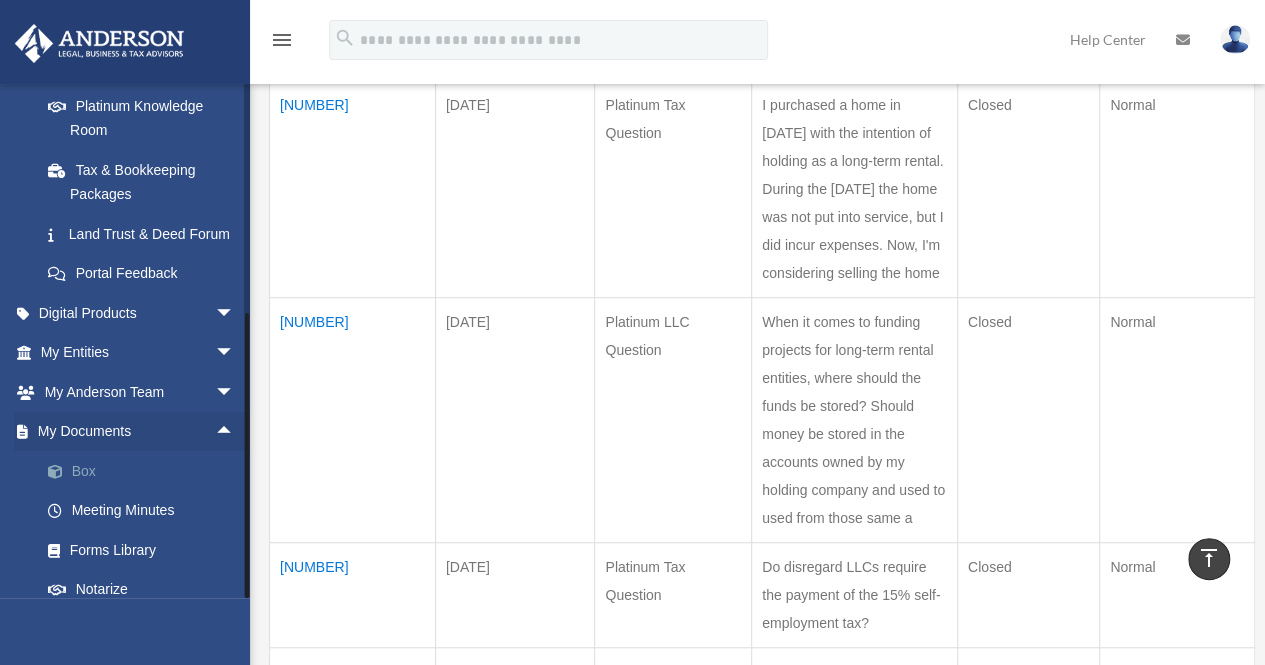 click on "Box" at bounding box center (146, 471) 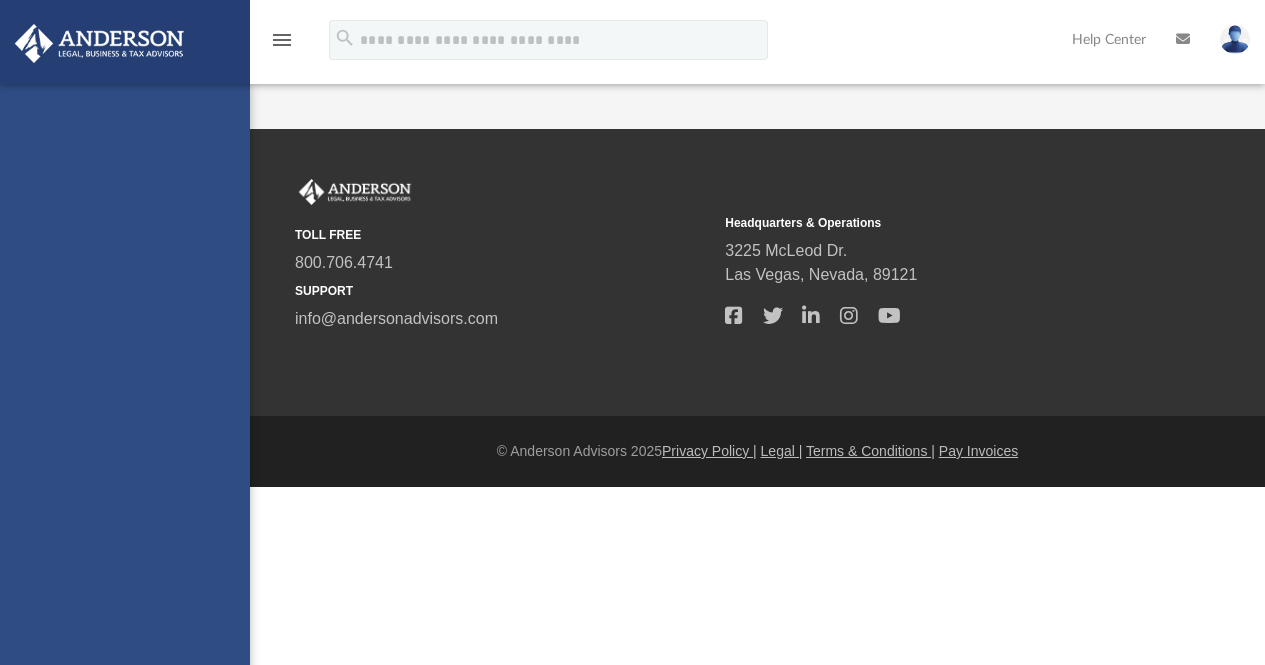 scroll, scrollTop: 0, scrollLeft: 0, axis: both 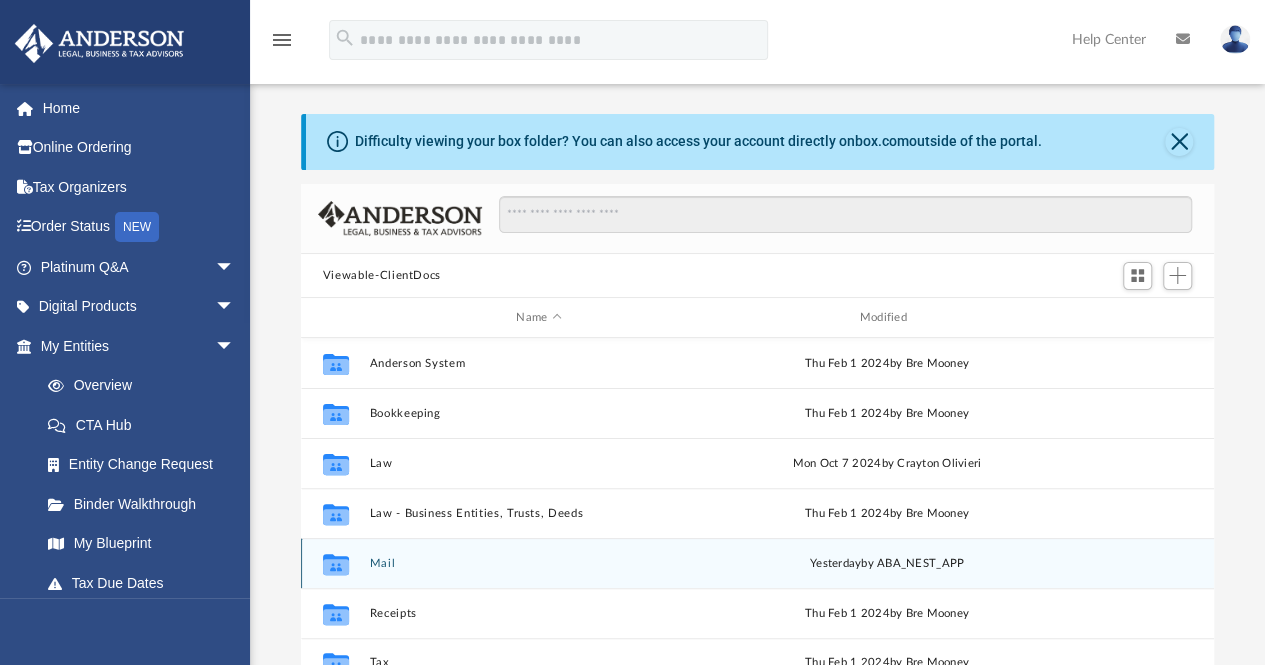 click on "Collaborated Folder" at bounding box center (336, 564) 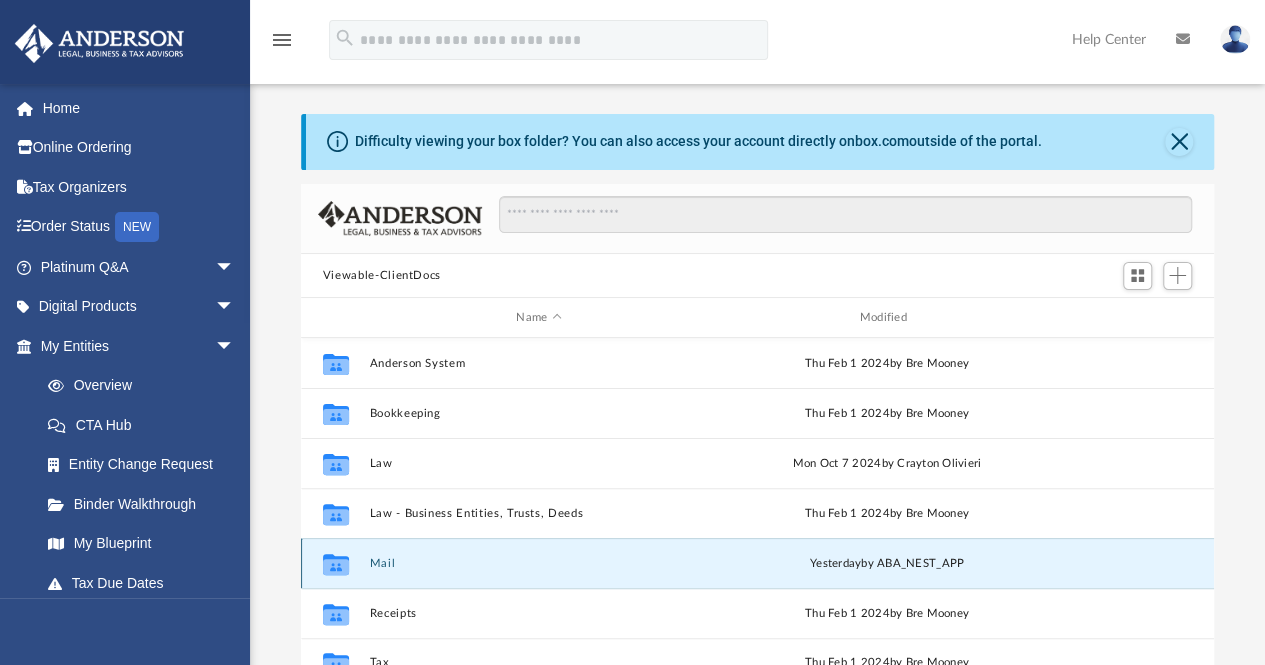 click on "Mail" at bounding box center (538, 563) 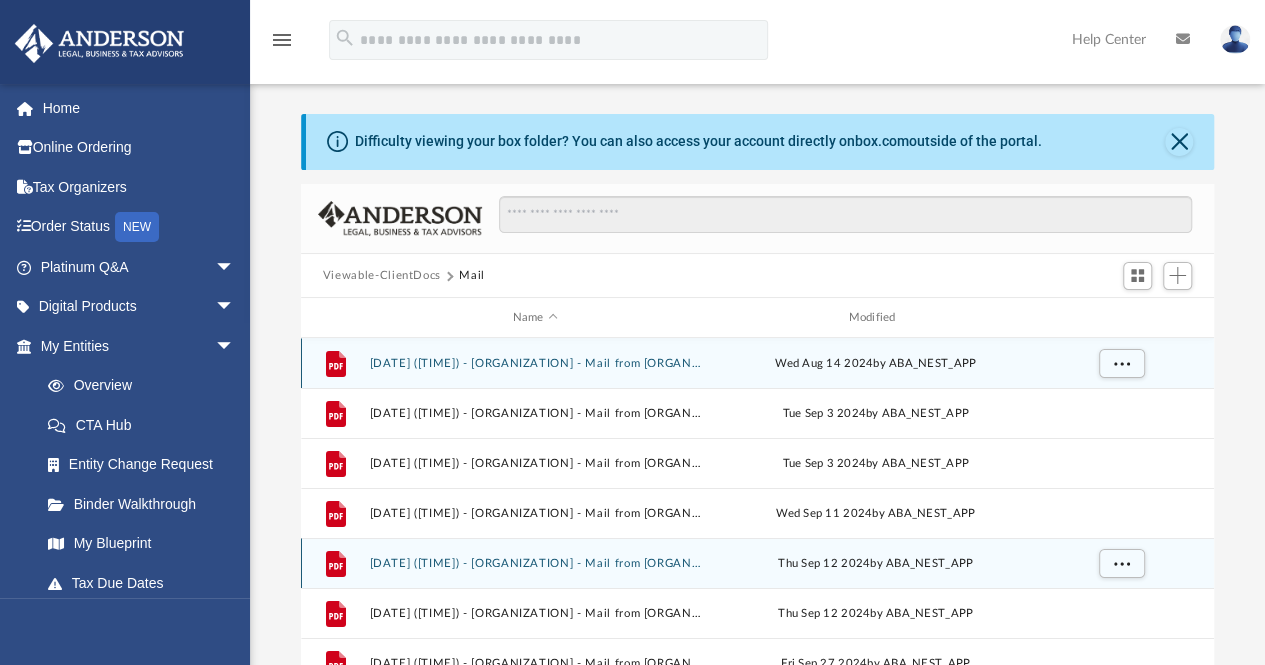 scroll, scrollTop: 378, scrollLeft: 898, axis: both 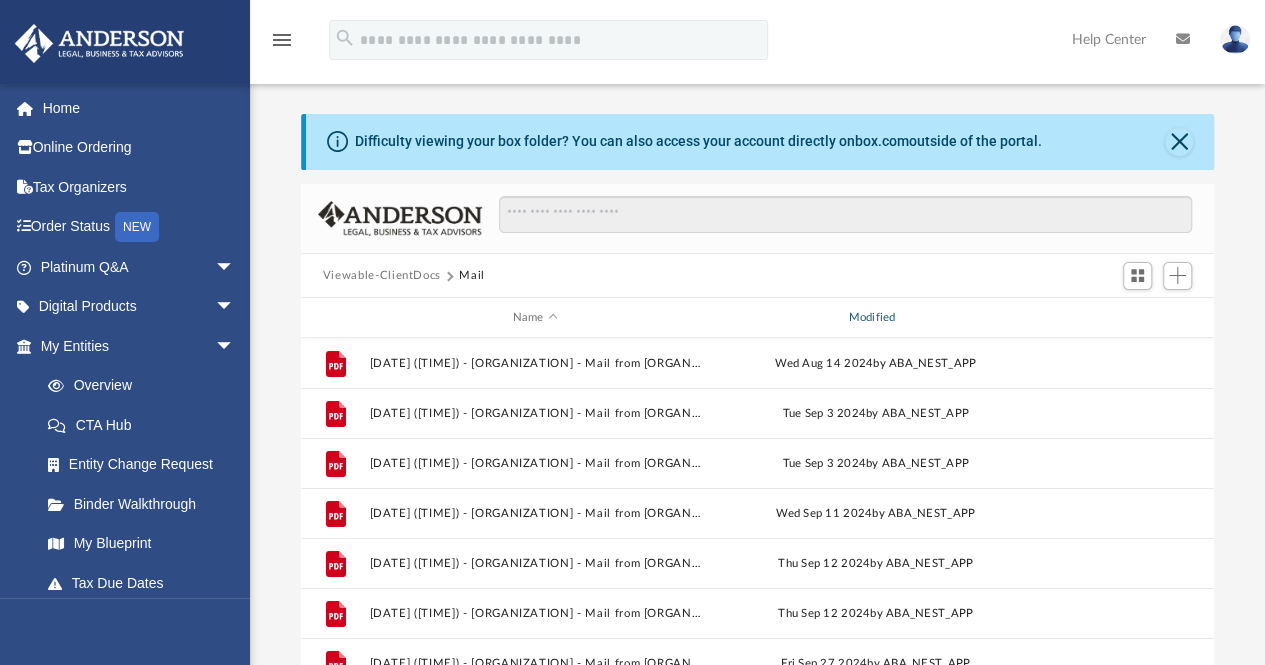 click on "Modified" at bounding box center [875, 318] 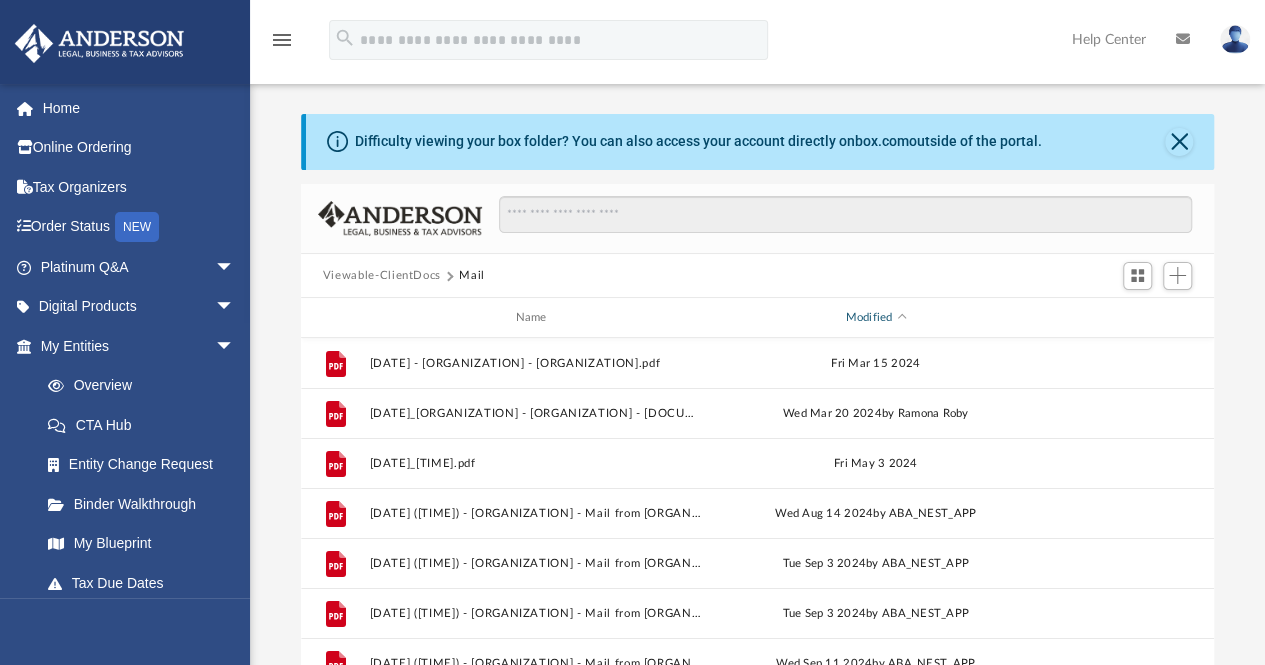 click on "Modified" at bounding box center [875, 318] 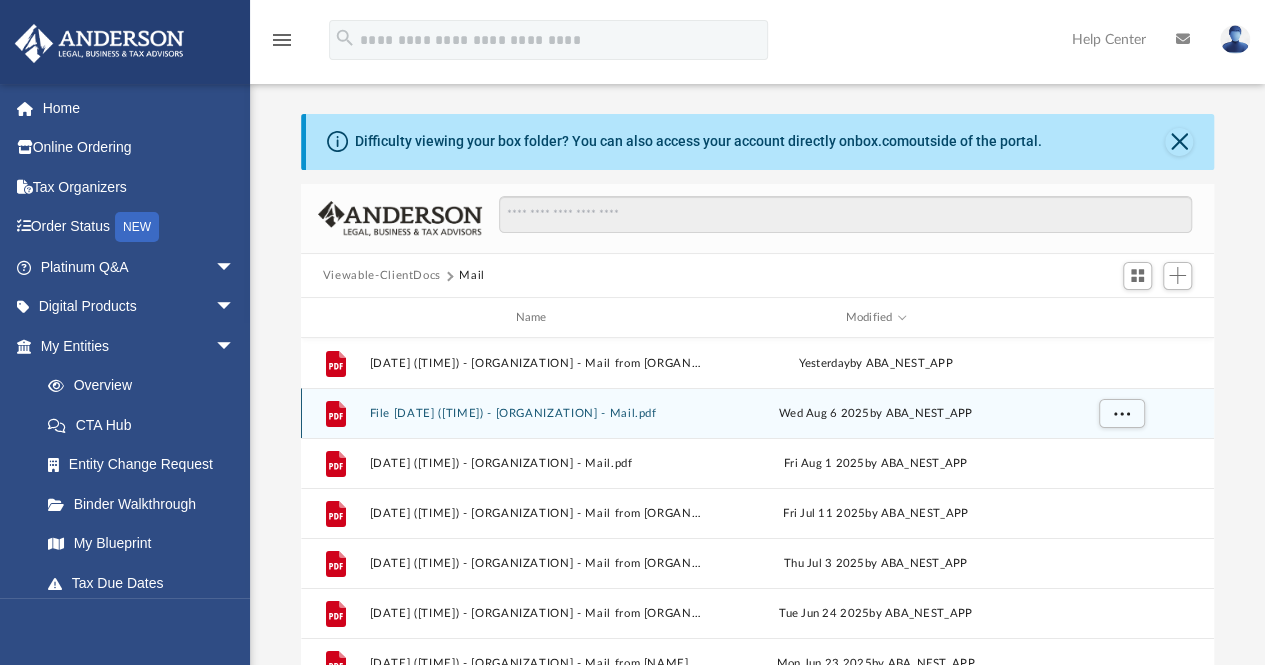 click on "2025.08.06 (05:27:56) - 309 French, LLC - Mail.pdf" at bounding box center (535, 413) 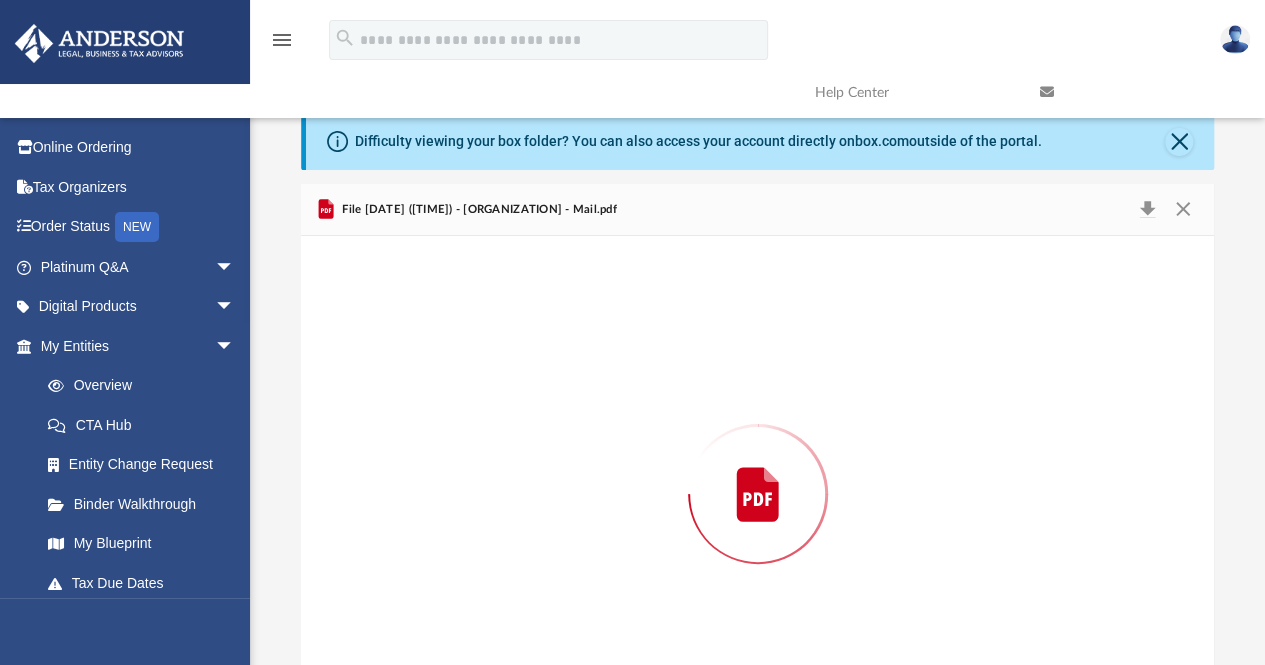 scroll, scrollTop: 87, scrollLeft: 0, axis: vertical 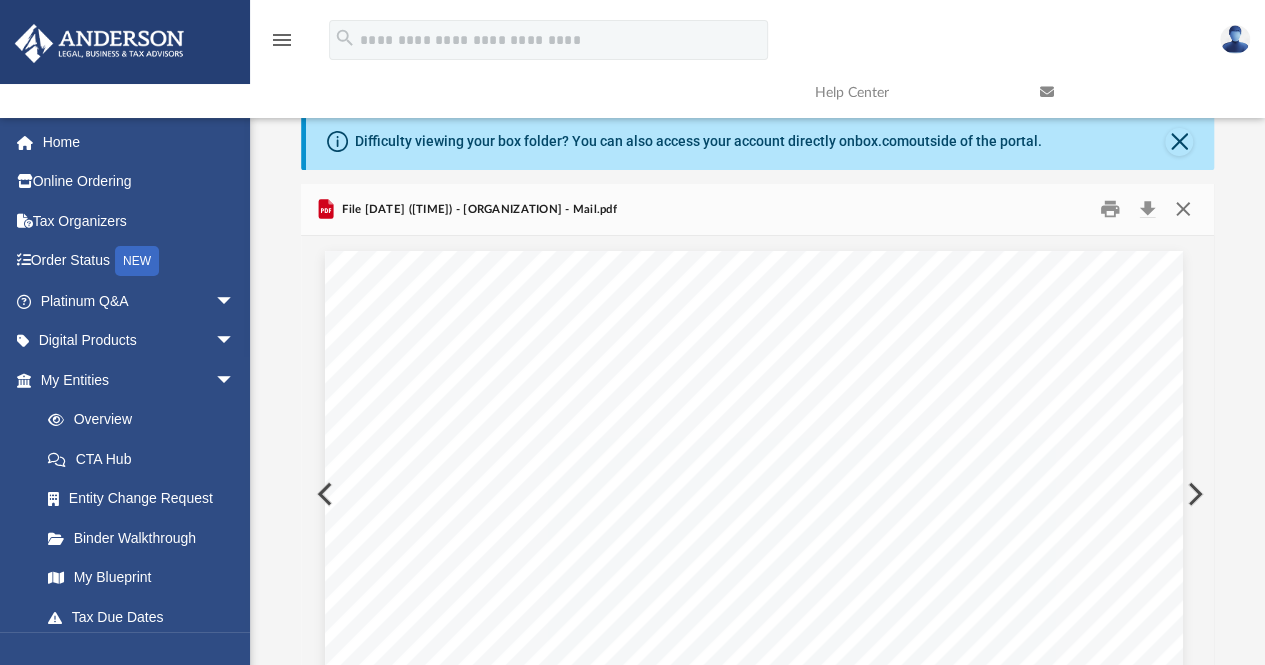 click at bounding box center (1183, 209) 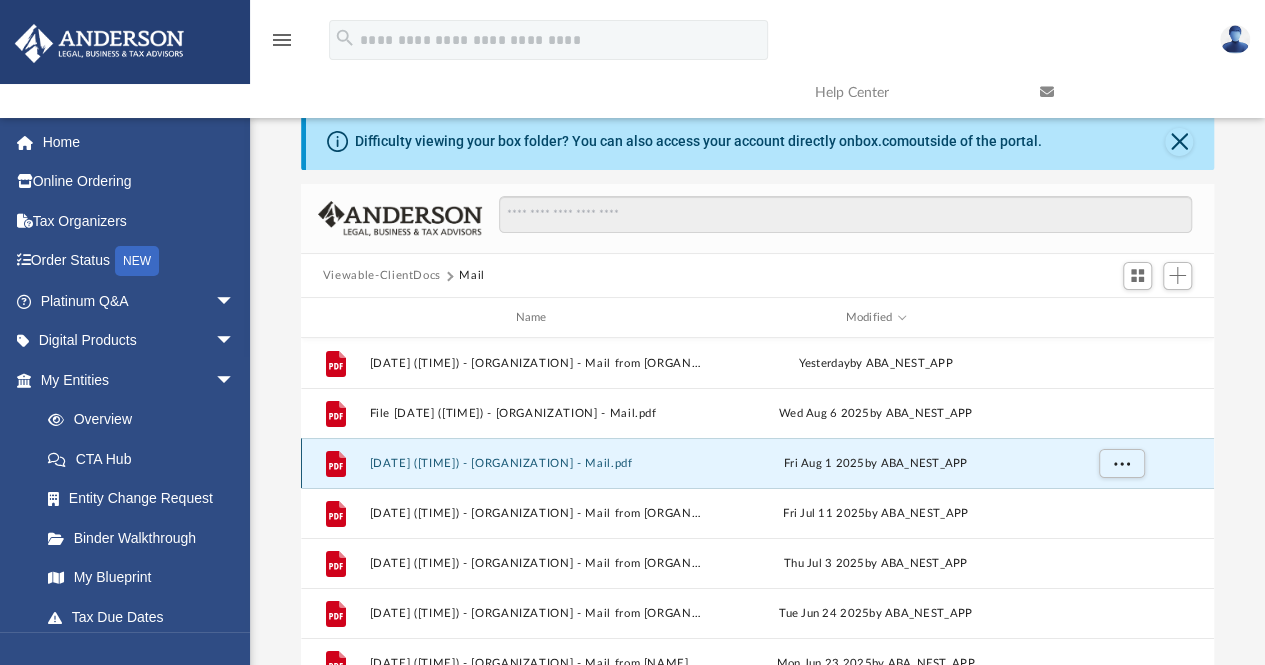 click on "2025.08.01 (14:02:23) - 309 French, LLC - Mail.pdf" at bounding box center (535, 463) 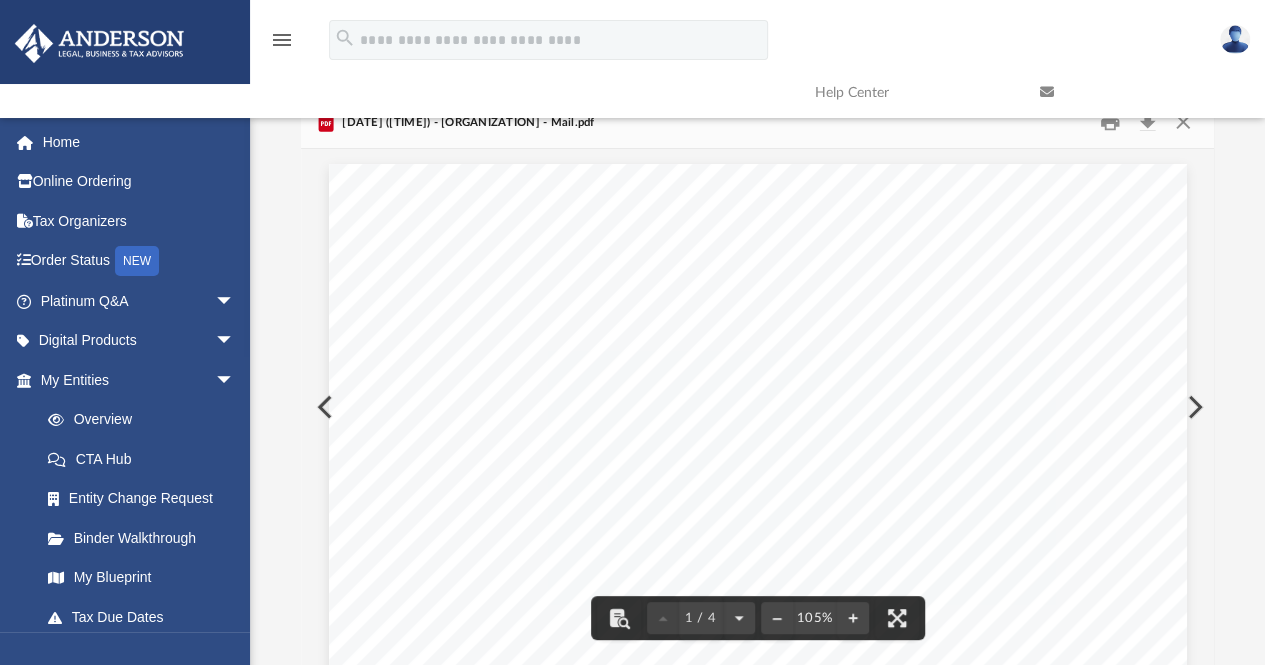 click at bounding box center (1137, 92) 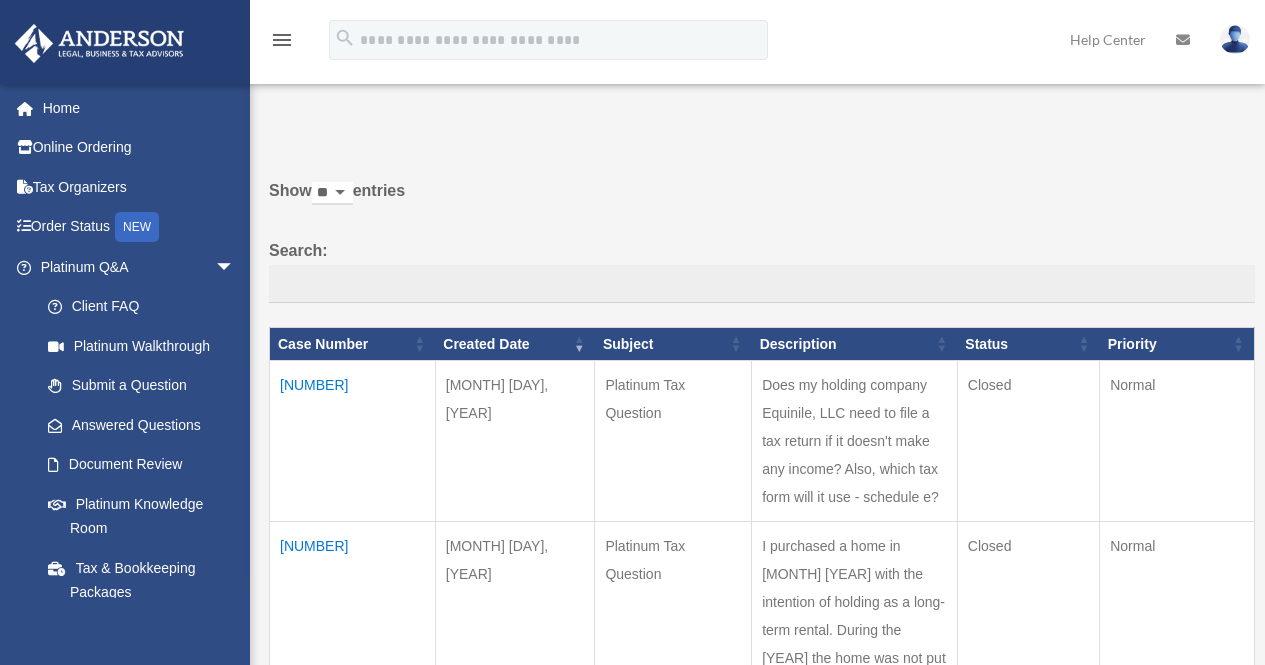 scroll, scrollTop: 0, scrollLeft: 0, axis: both 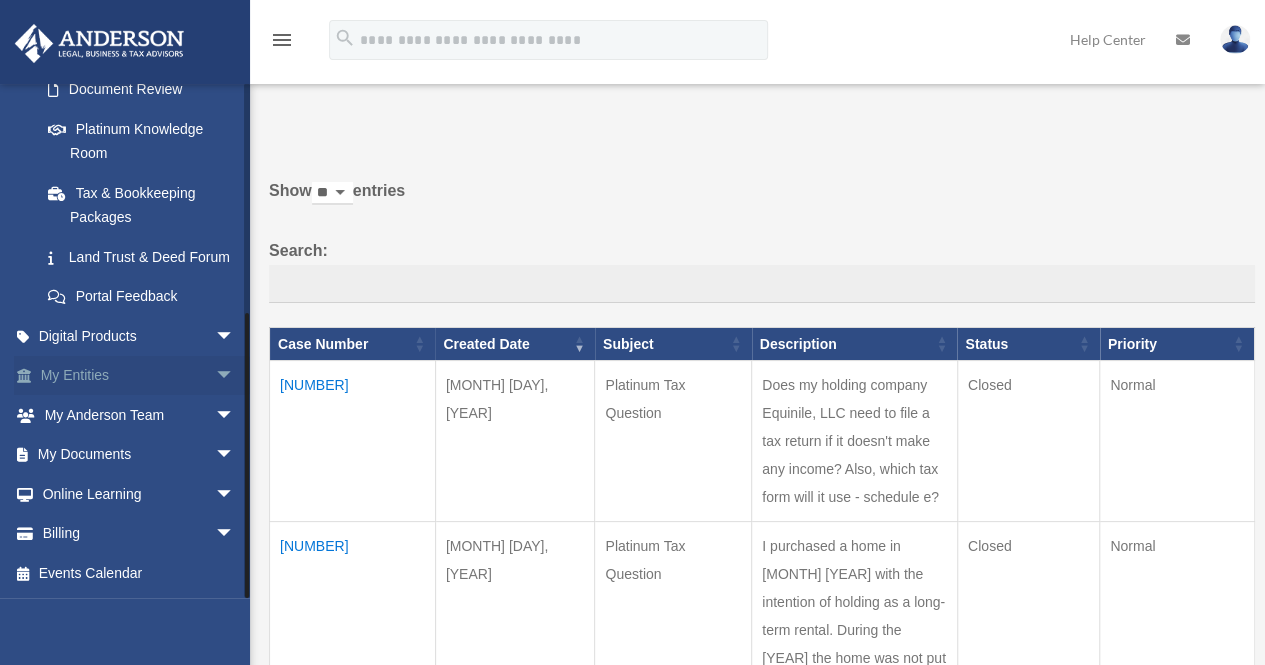 click on "arrow_drop_down" at bounding box center [235, 376] 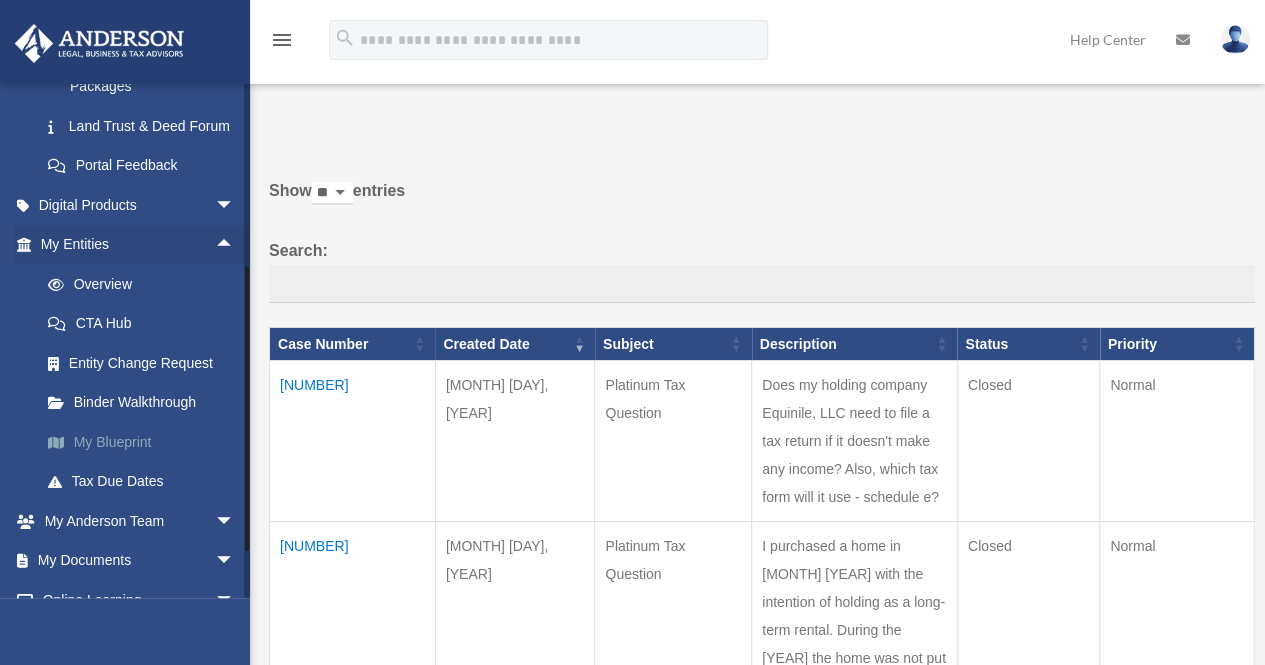 scroll, scrollTop: 635, scrollLeft: 0, axis: vertical 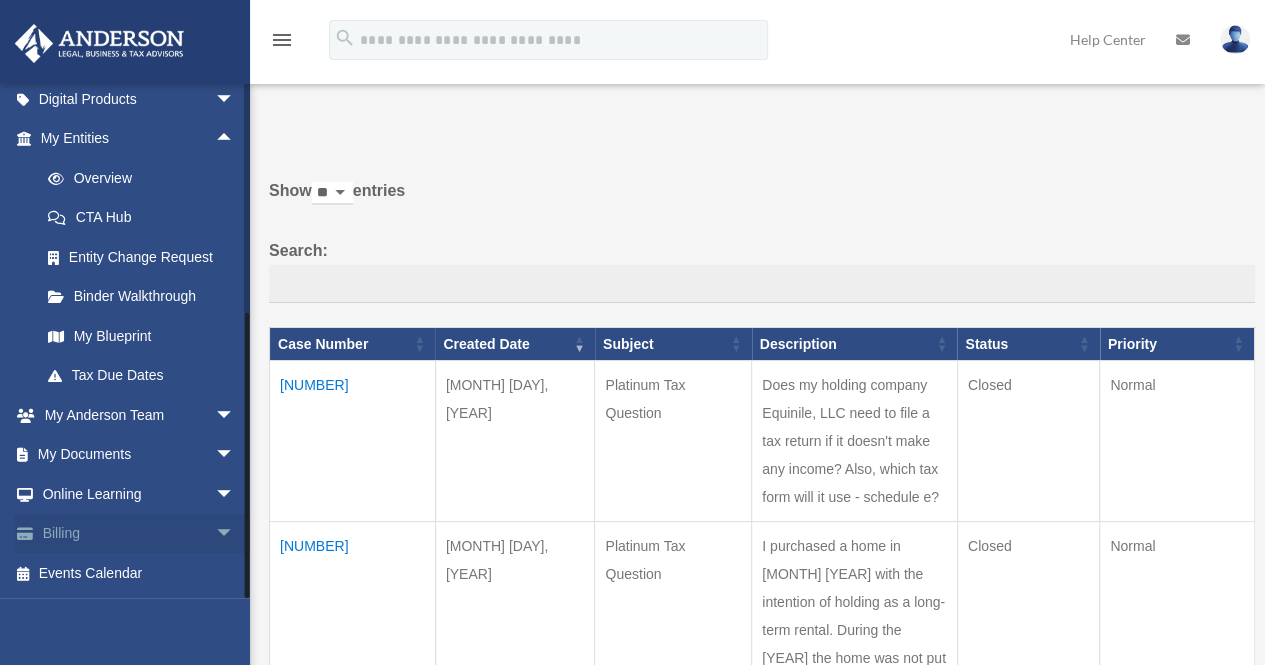 click on "arrow_drop_down" at bounding box center [235, 534] 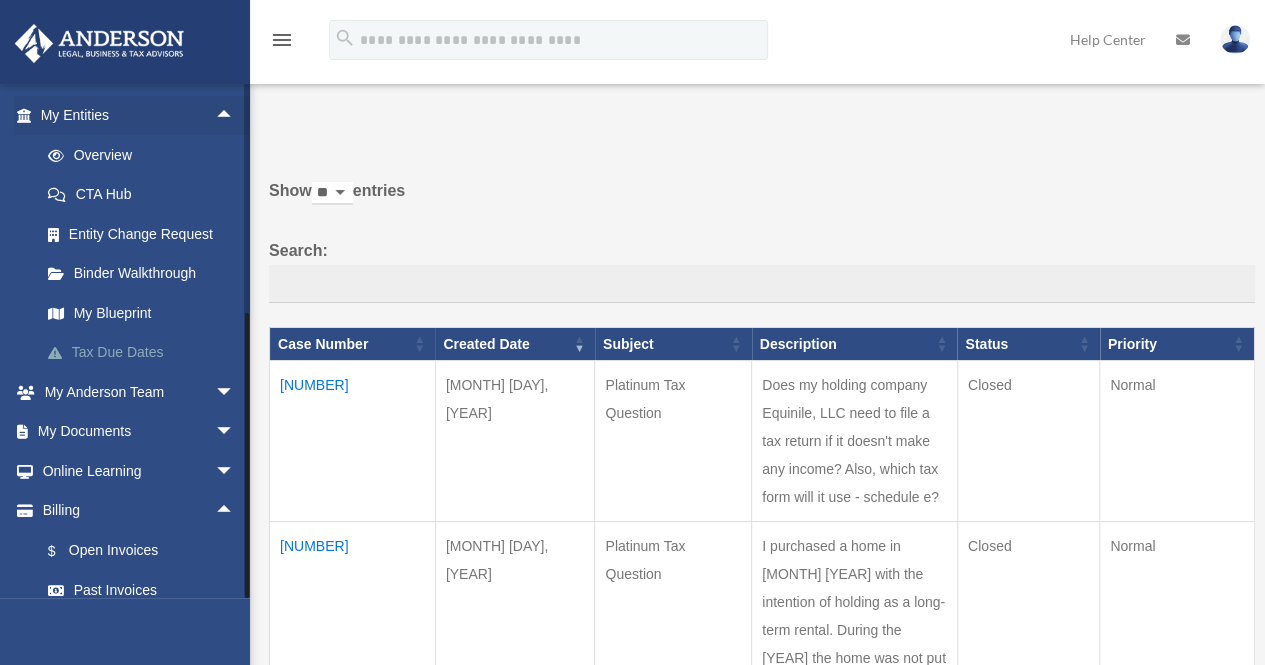 scroll, scrollTop: 754, scrollLeft: 0, axis: vertical 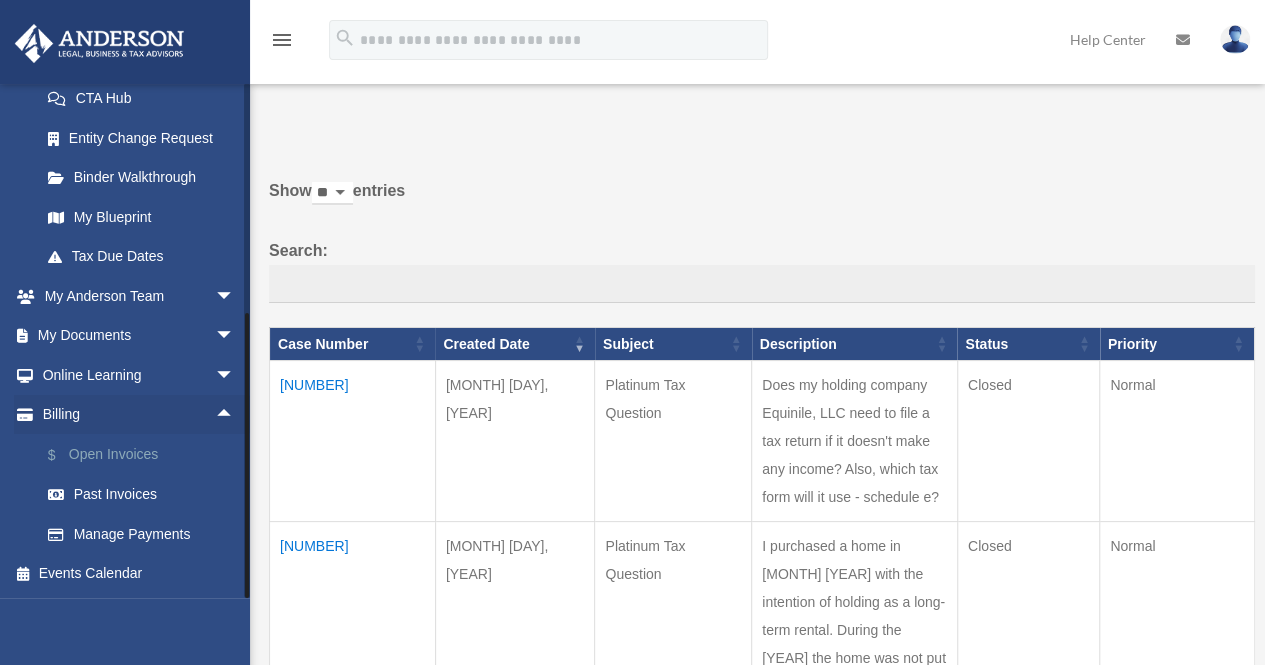click on "$ Open Invoices" at bounding box center [146, 454] 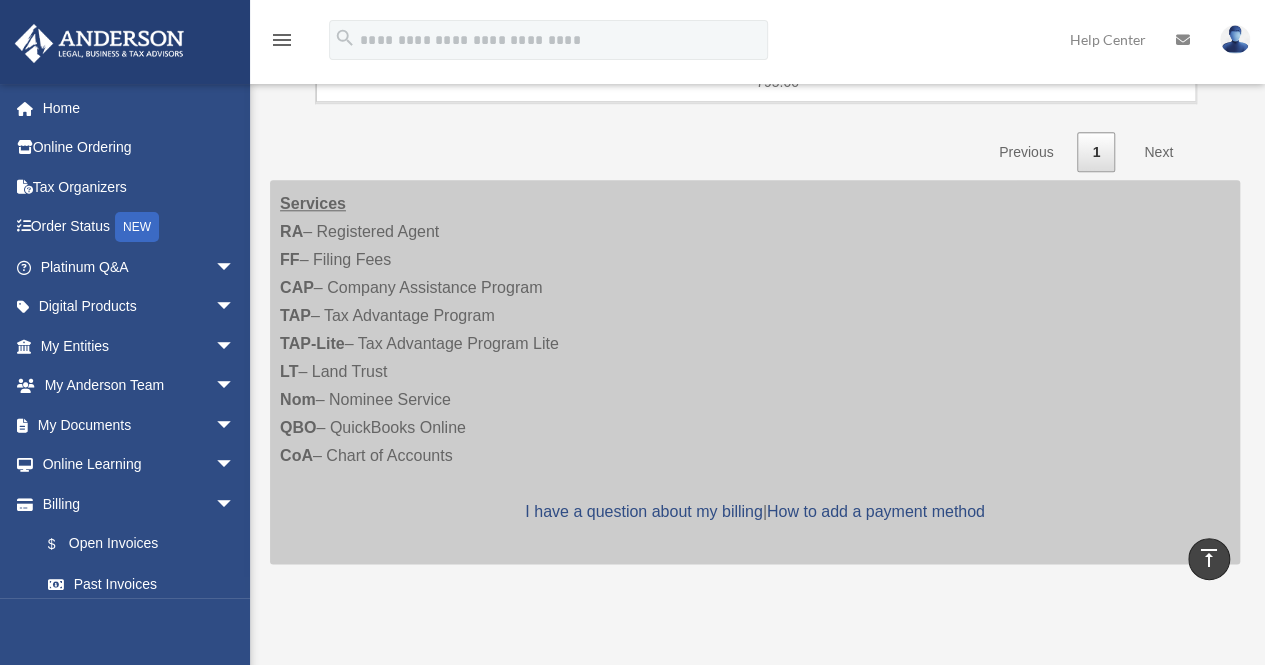 scroll, scrollTop: 943, scrollLeft: 0, axis: vertical 